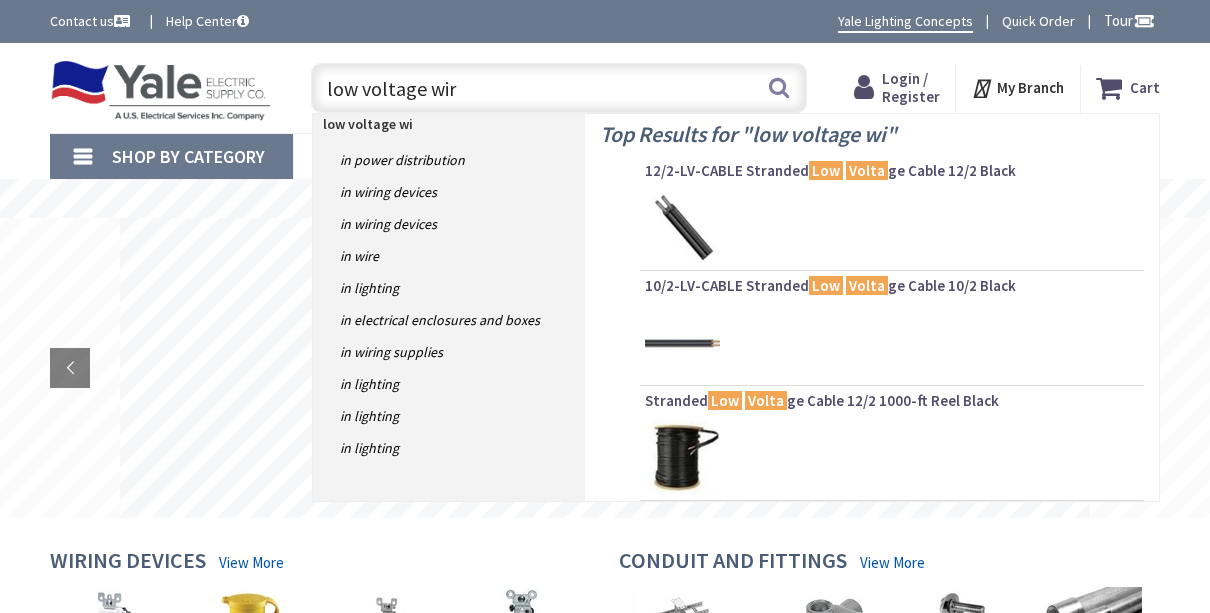 type on "low voltage wire" 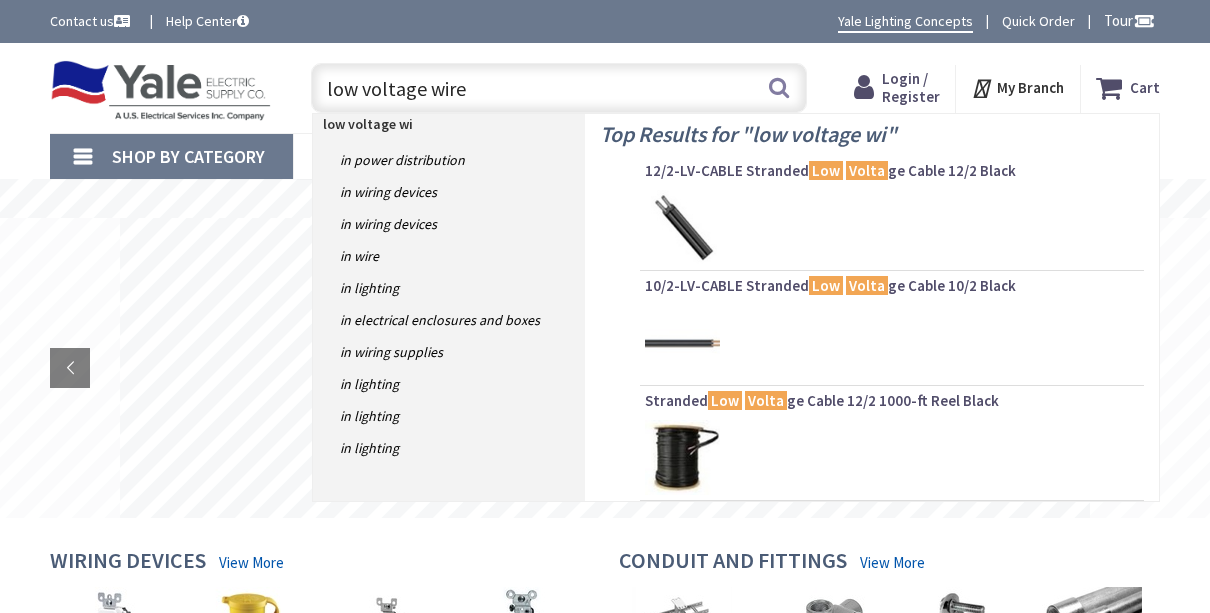 scroll, scrollTop: 0, scrollLeft: 0, axis: both 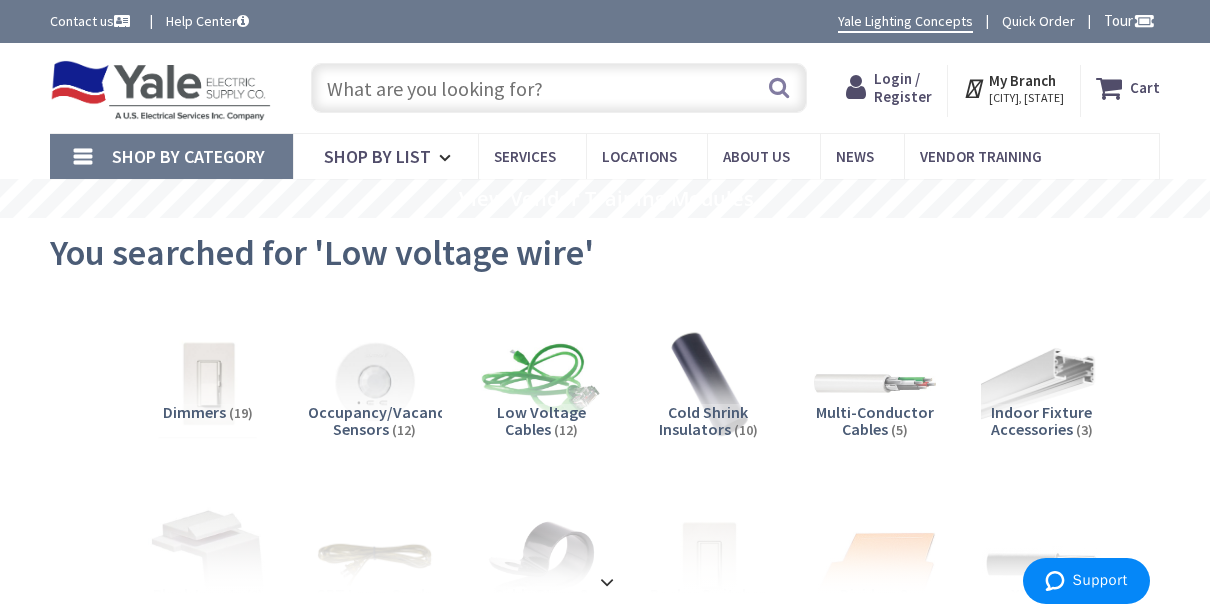 click on "Login / Register" at bounding box center (903, 87) 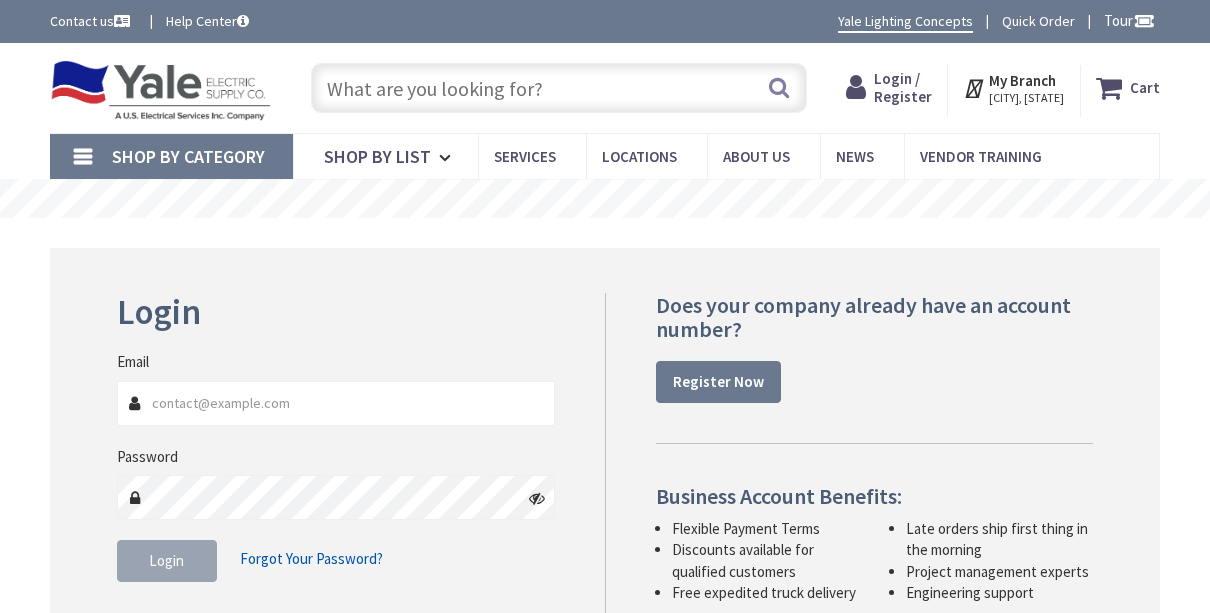 scroll, scrollTop: 0, scrollLeft: 0, axis: both 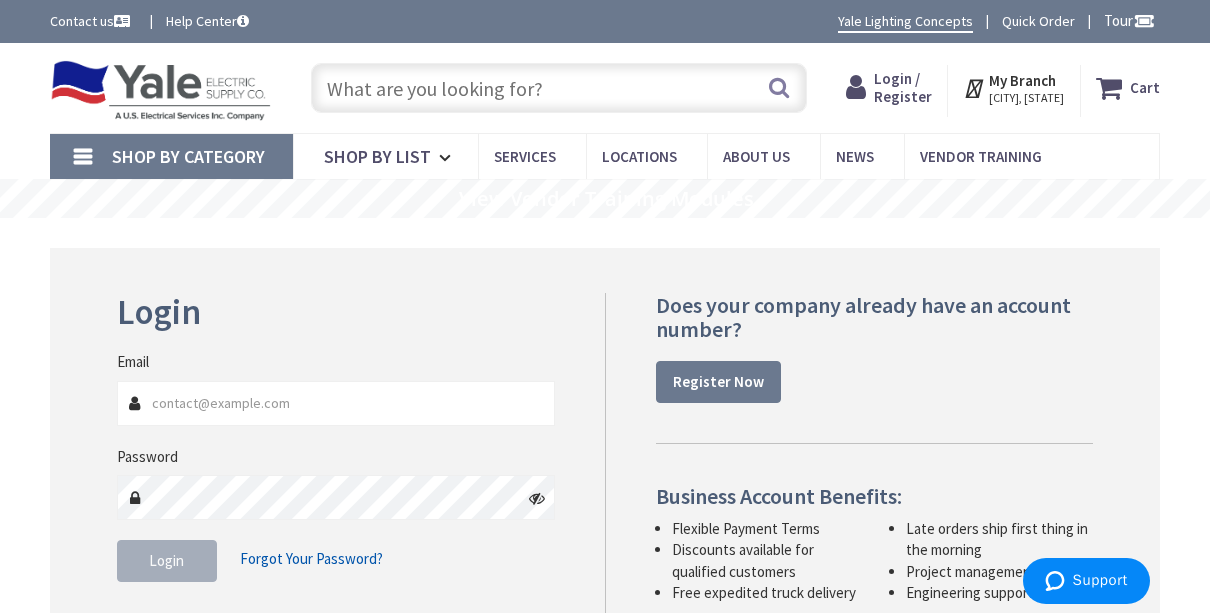 type on "ridgeind@outlook.com" 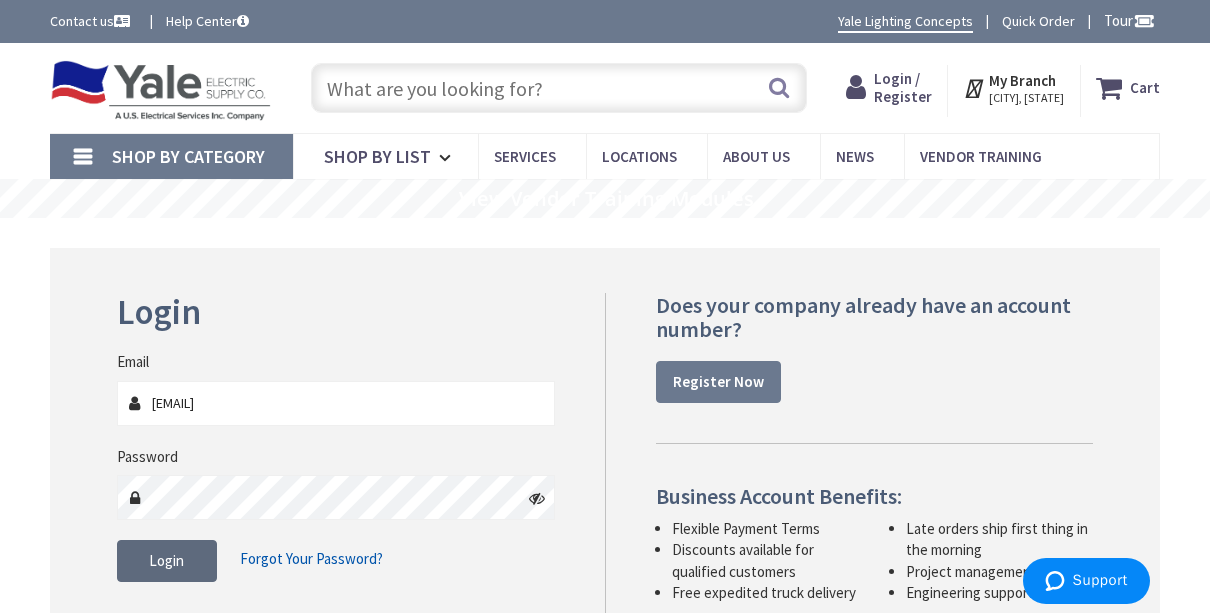 click on "Login" at bounding box center [167, 561] 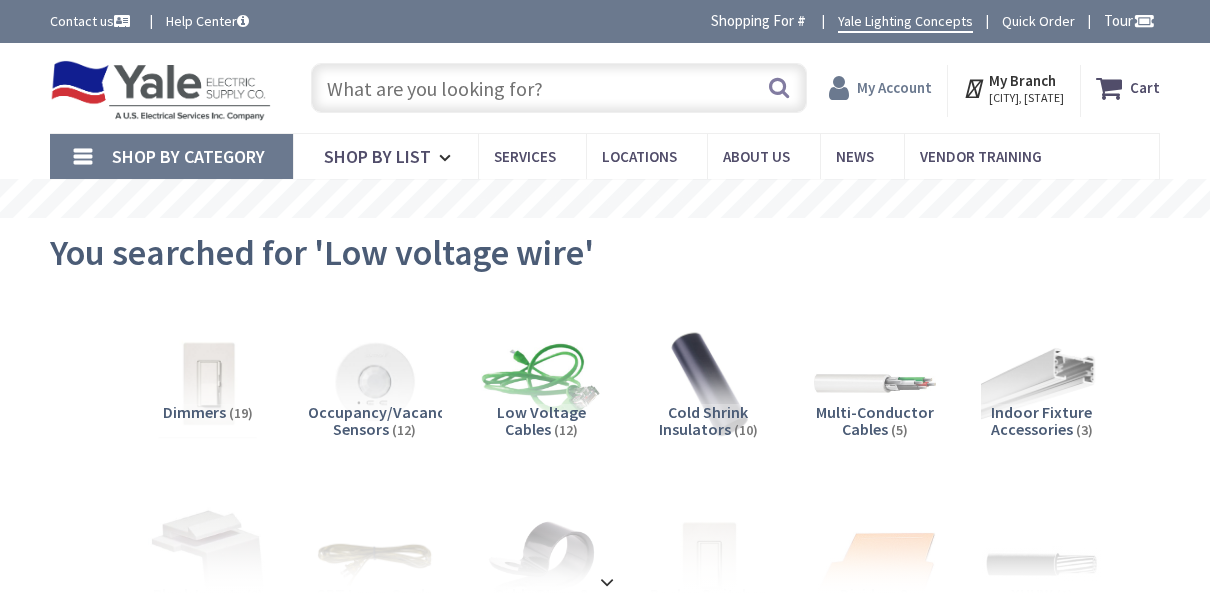 scroll, scrollTop: 0, scrollLeft: 0, axis: both 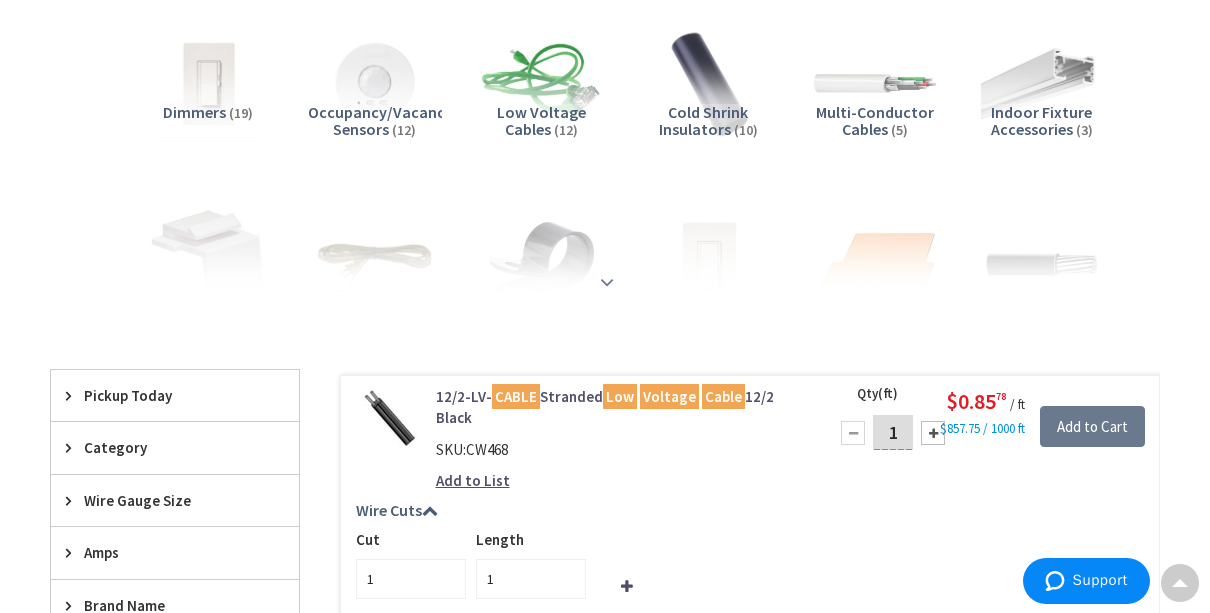 click at bounding box center [607, 282] 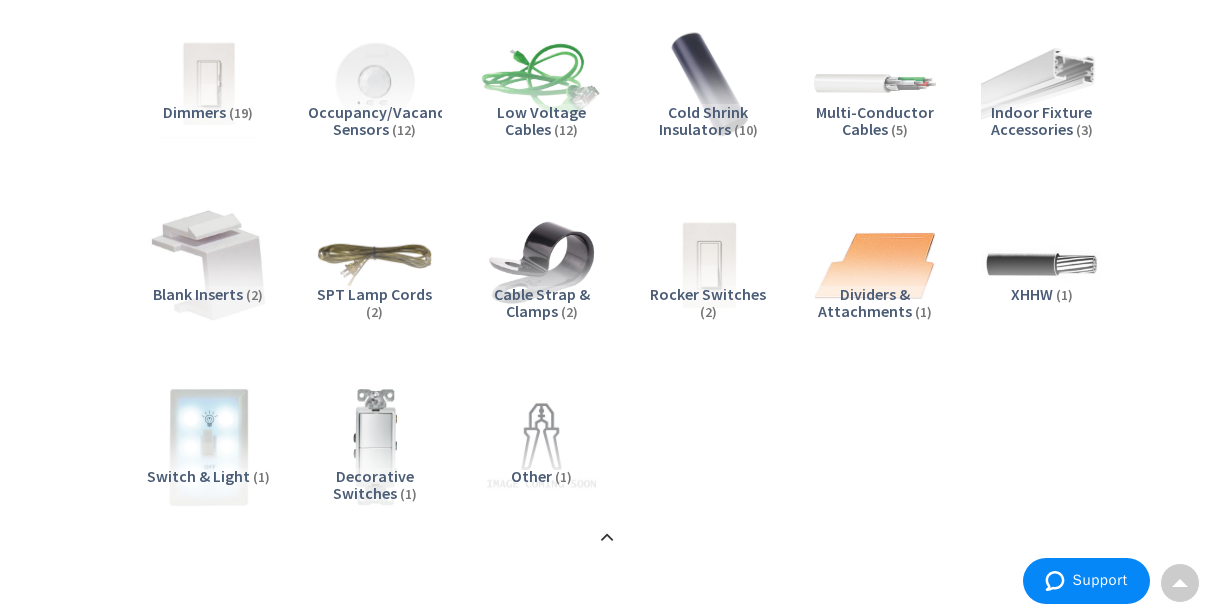 click on "SPT Lamp Cords" at bounding box center [374, 294] 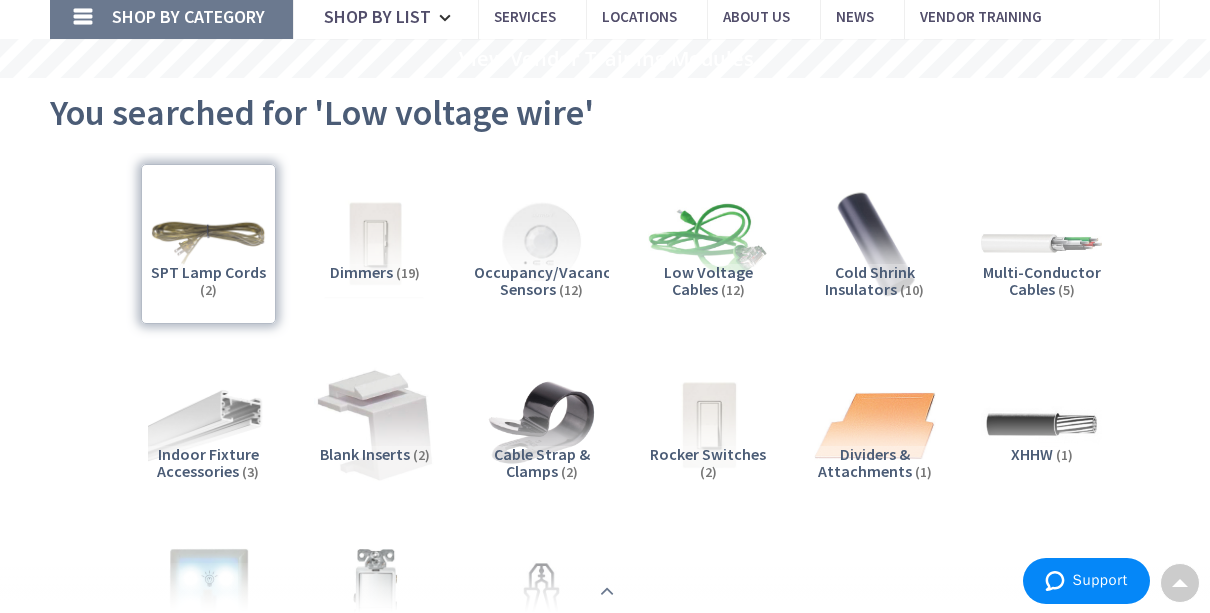 scroll, scrollTop: 0, scrollLeft: 0, axis: both 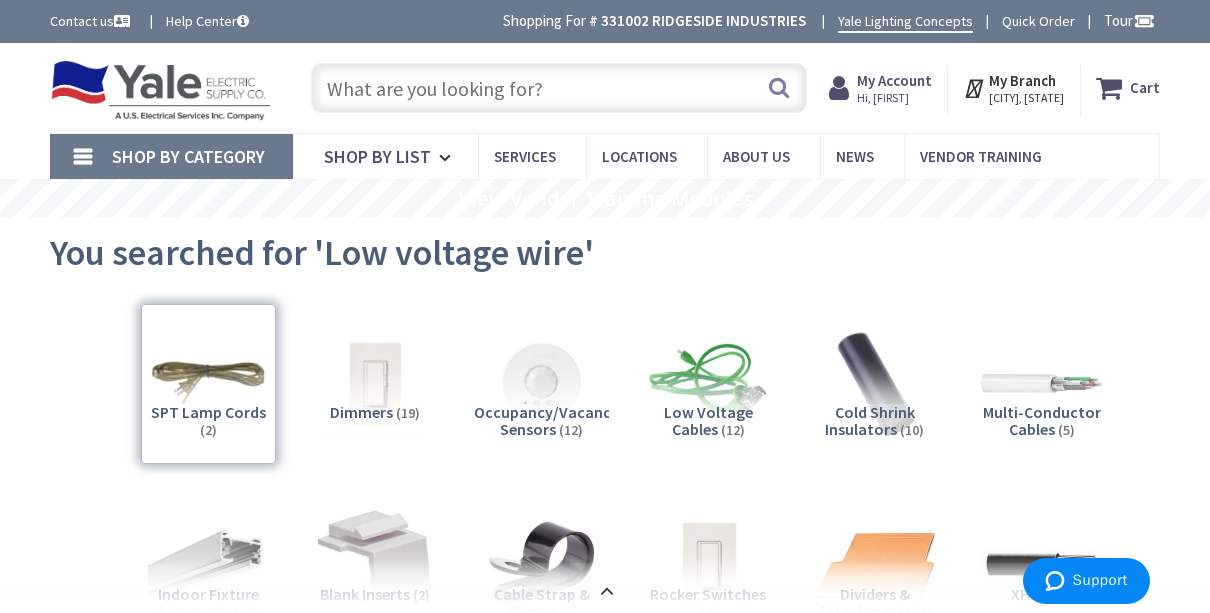 click at bounding box center (559, 88) 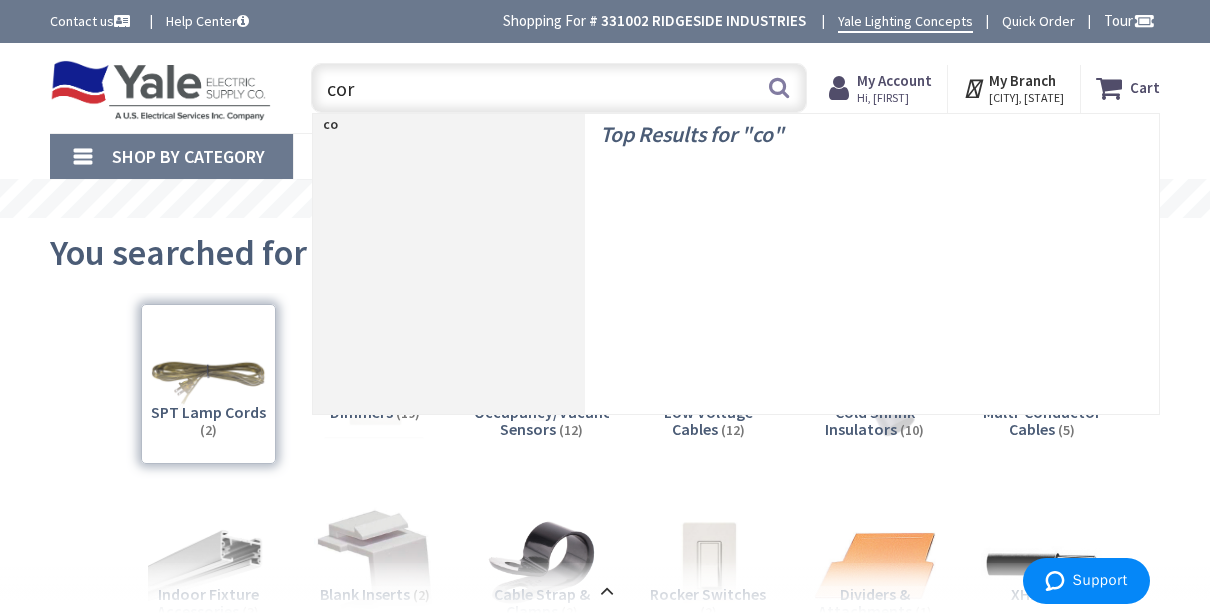 type on "cord" 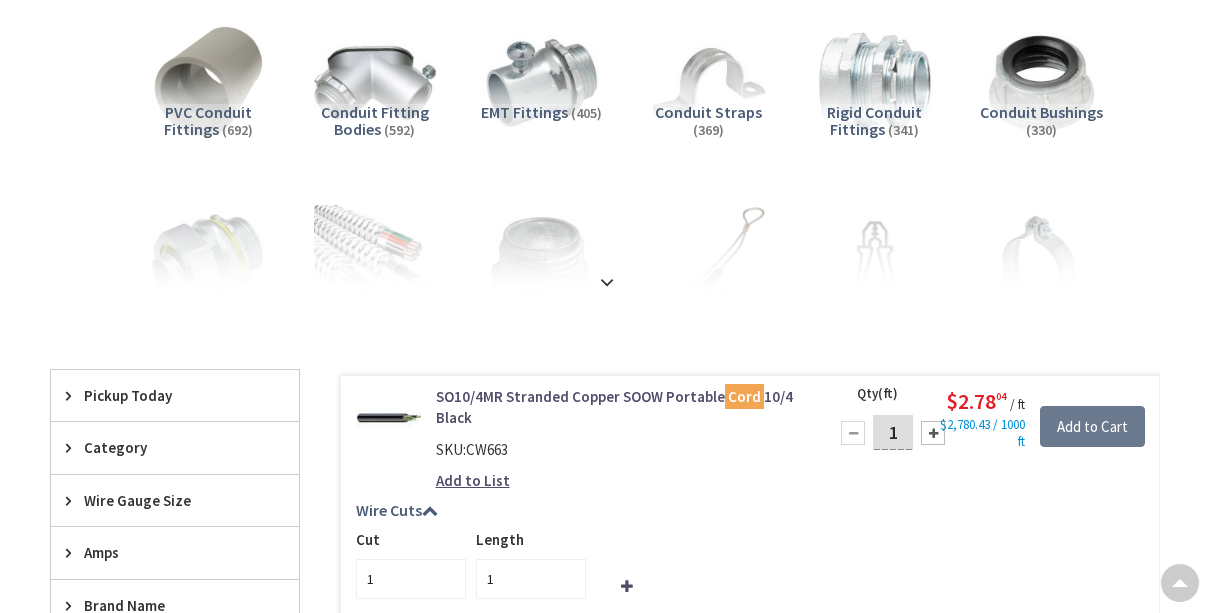 scroll, scrollTop: 300, scrollLeft: 0, axis: vertical 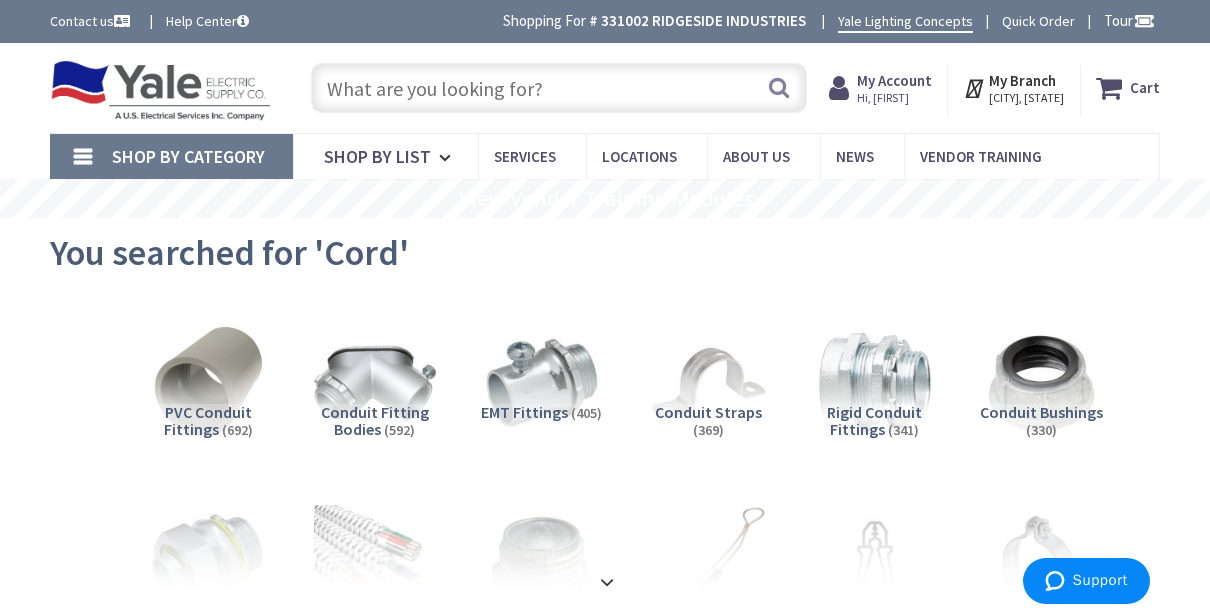 click at bounding box center [559, 88] 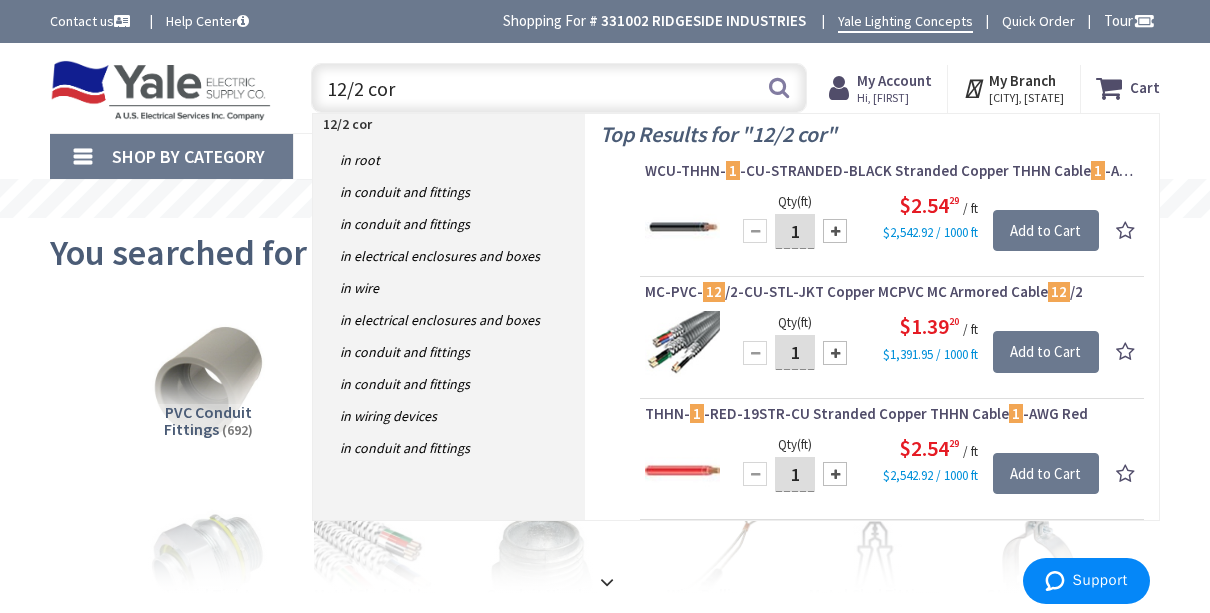 type on "12/2 cord" 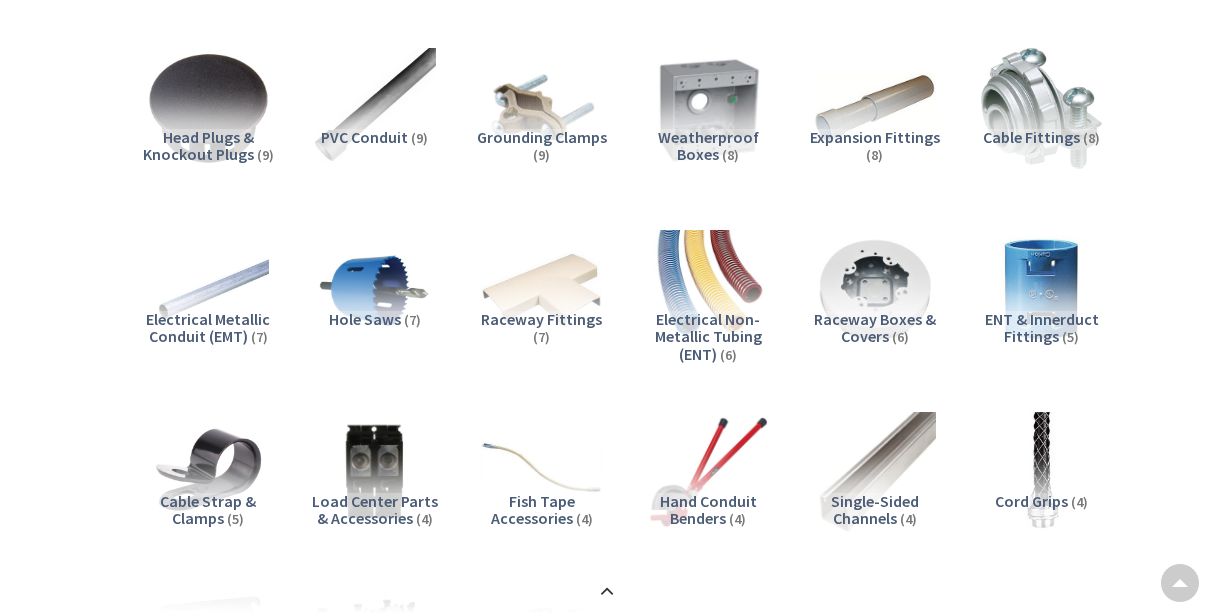 scroll, scrollTop: 2285, scrollLeft: 0, axis: vertical 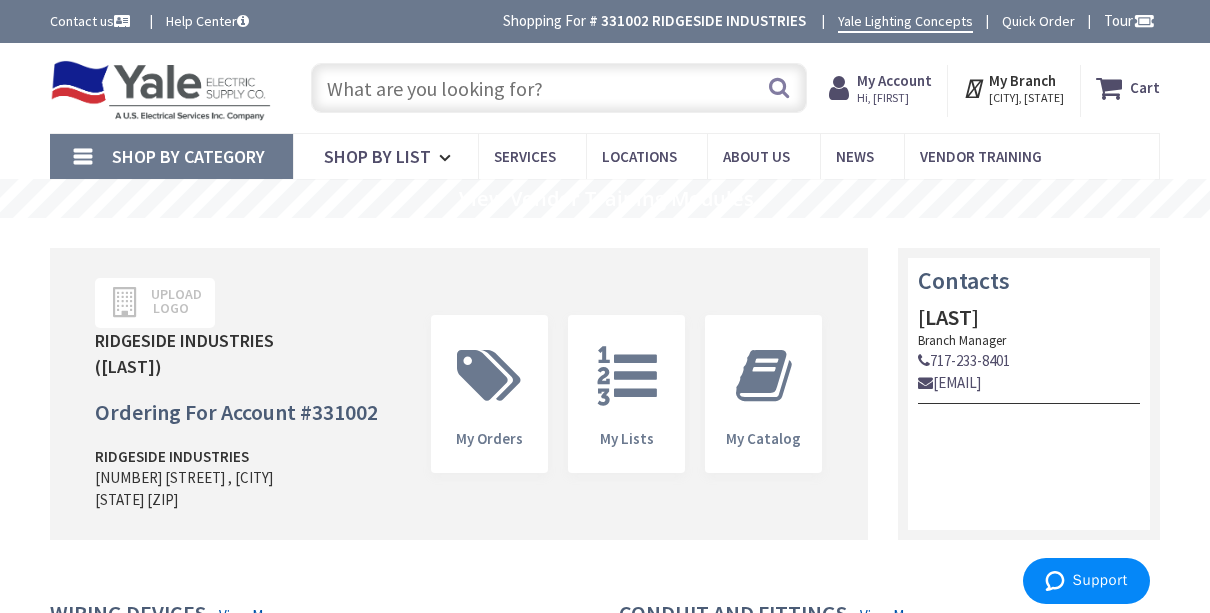 click at bounding box center (559, 88) 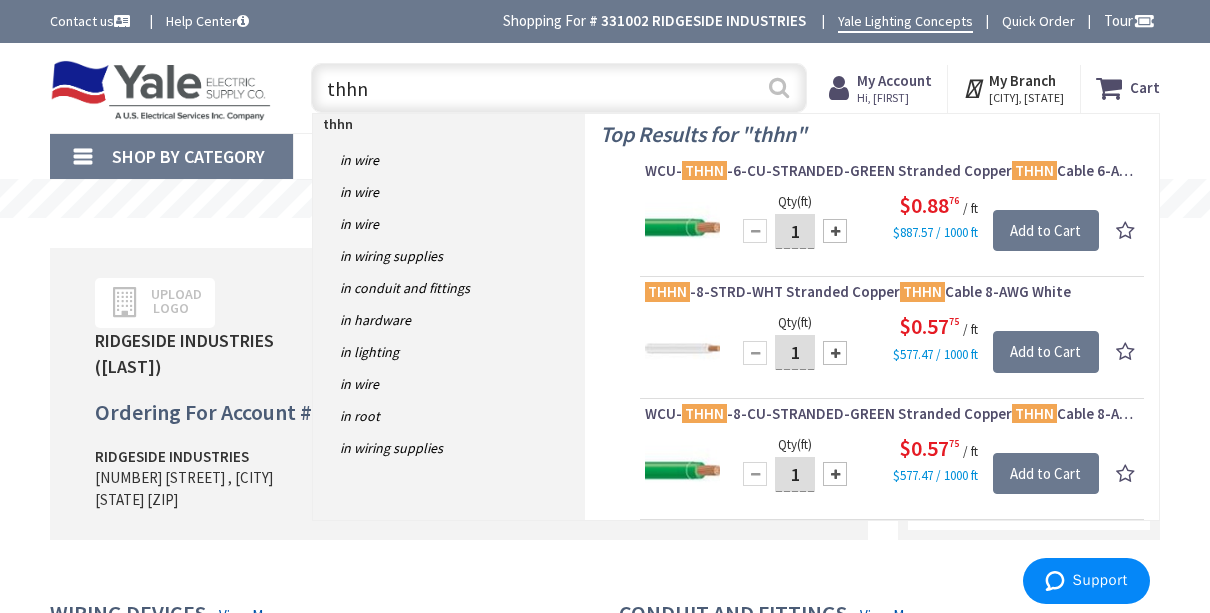type on "thhn" 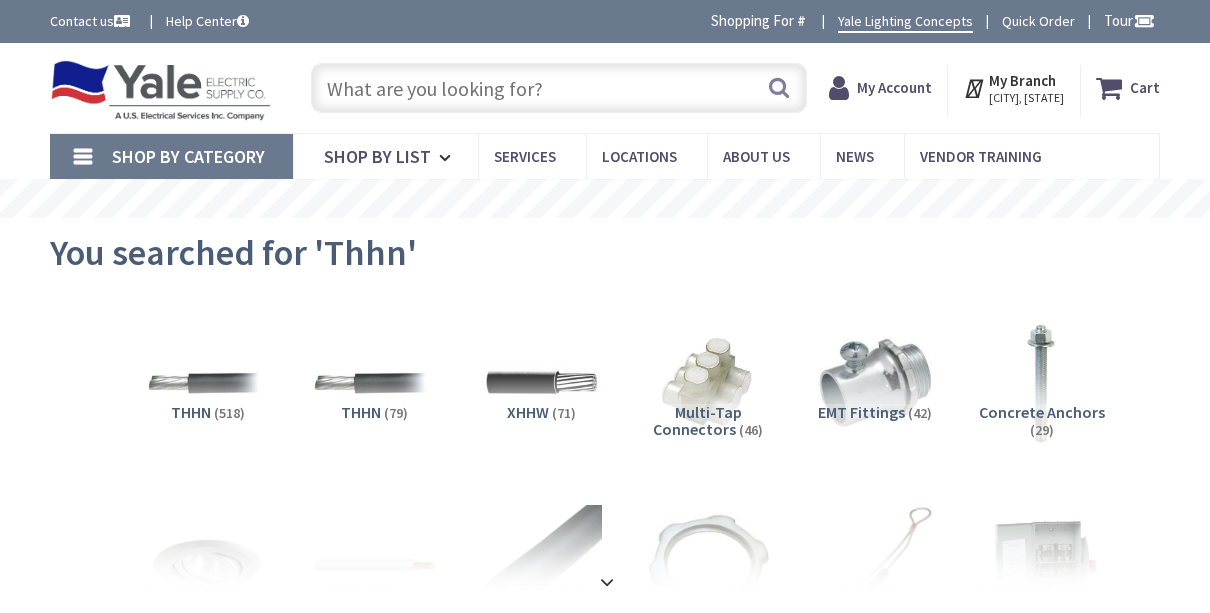 scroll, scrollTop: 0, scrollLeft: 0, axis: both 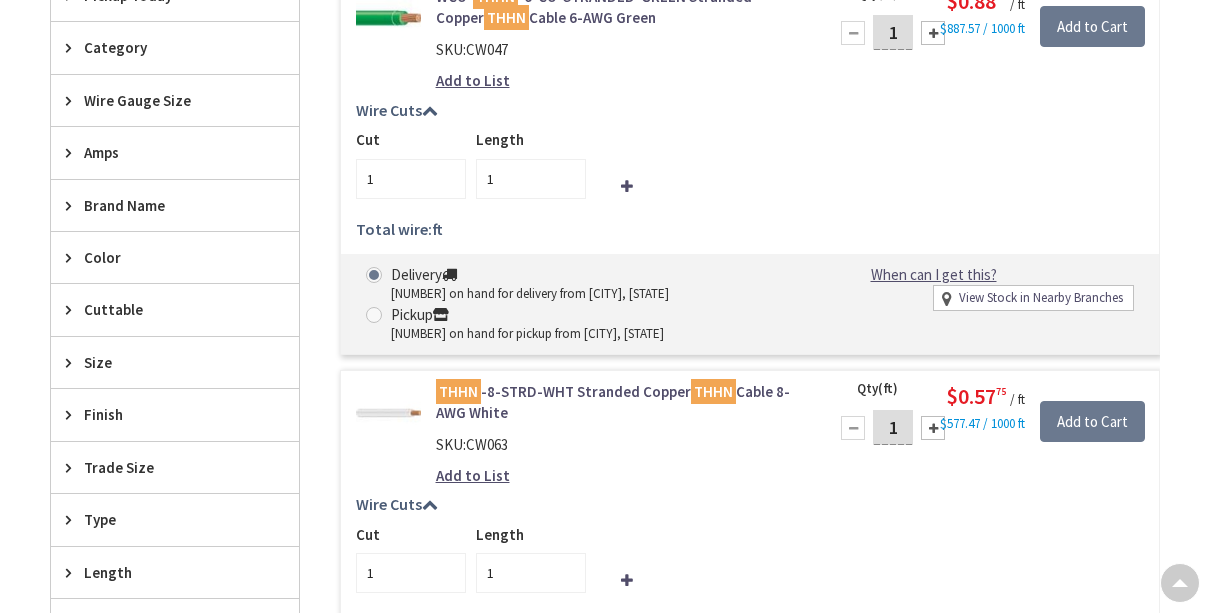 click on "Wire Gauge Size" at bounding box center (165, 100) 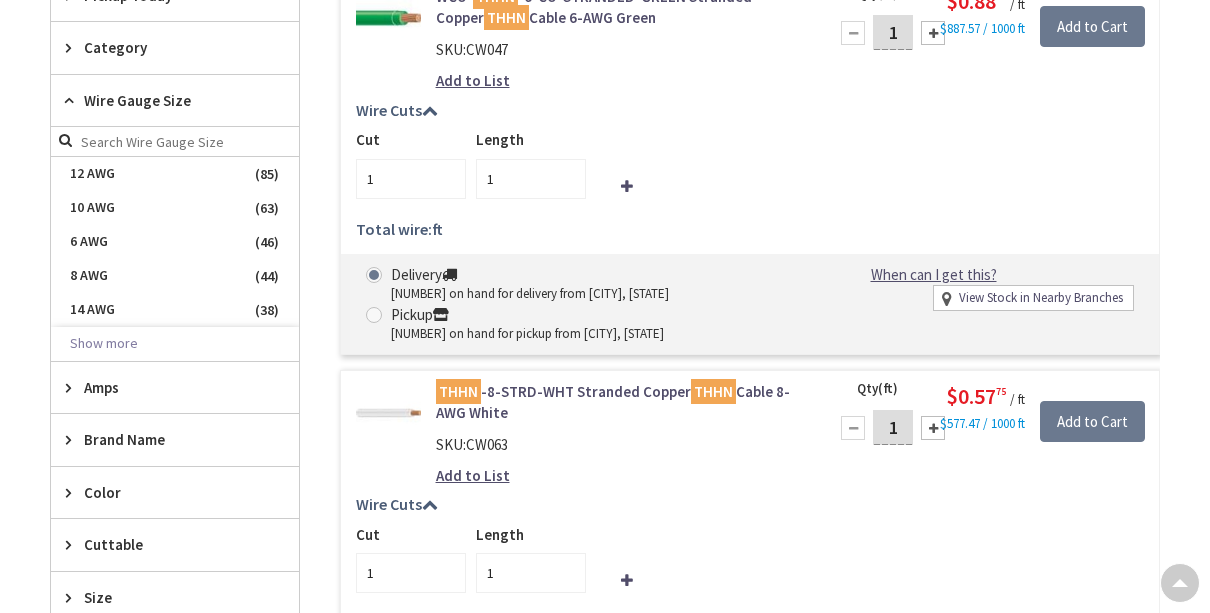 scroll, scrollTop: 0, scrollLeft: 0, axis: both 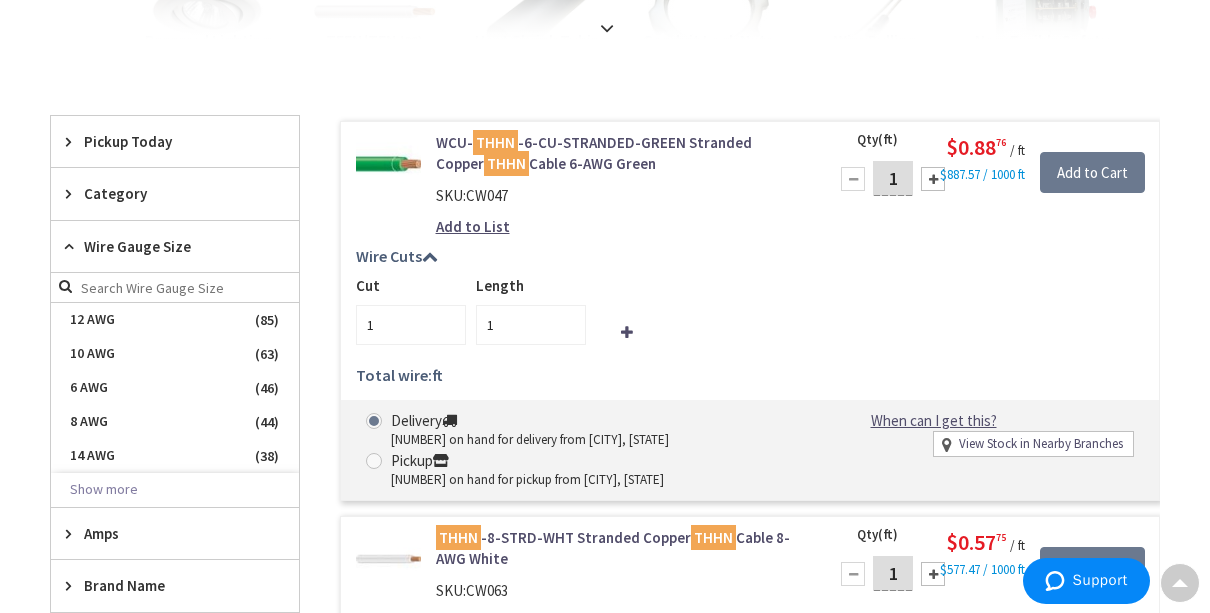 click on "14 AWG" at bounding box center (175, 456) 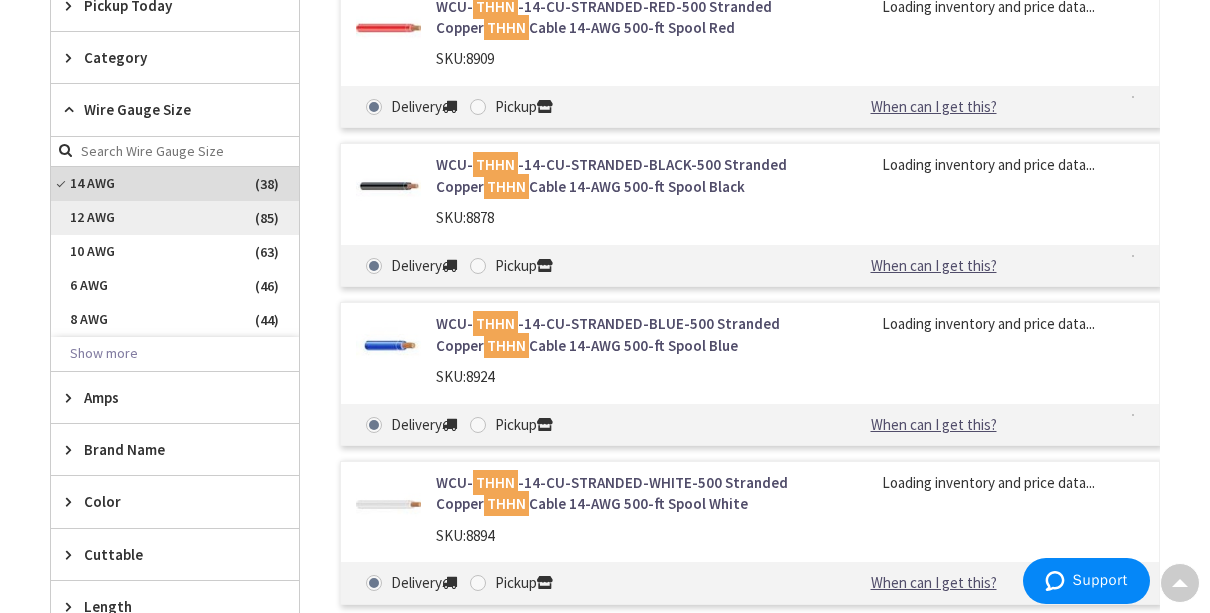 scroll, scrollTop: 491, scrollLeft: 0, axis: vertical 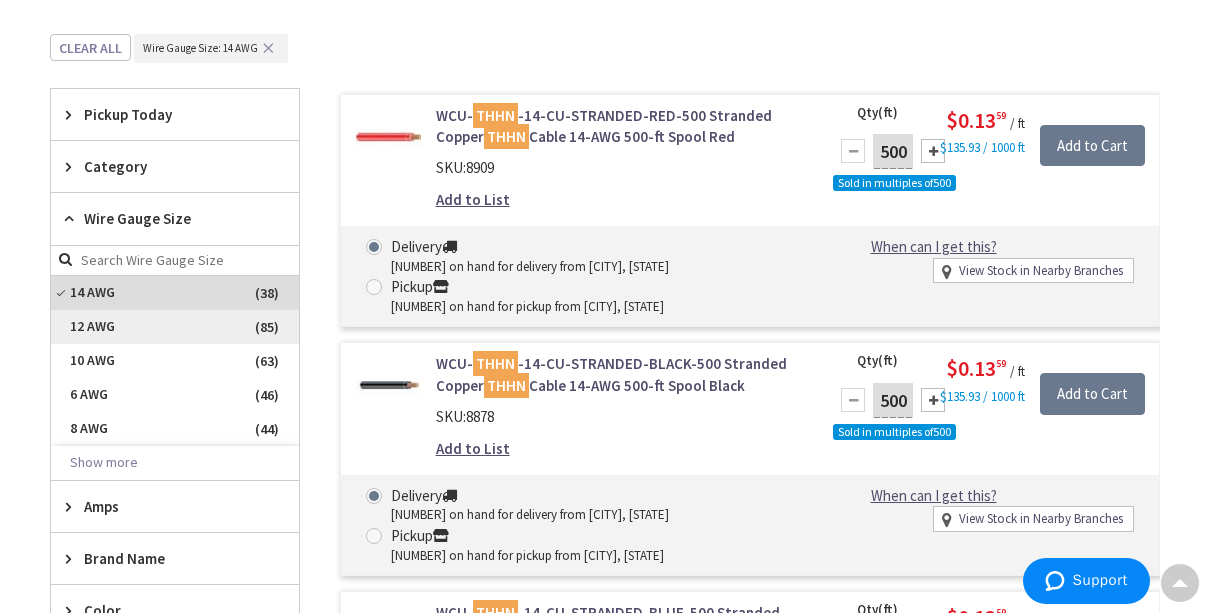 click on "12 AWG" at bounding box center [175, 327] 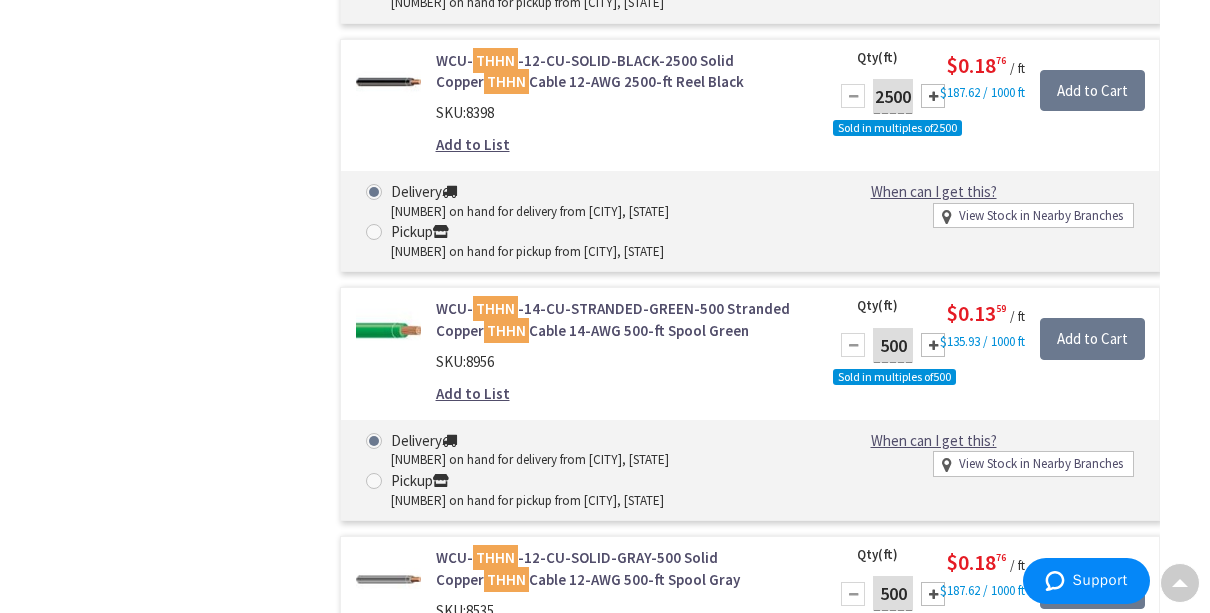 scroll, scrollTop: 6791, scrollLeft: 0, axis: vertical 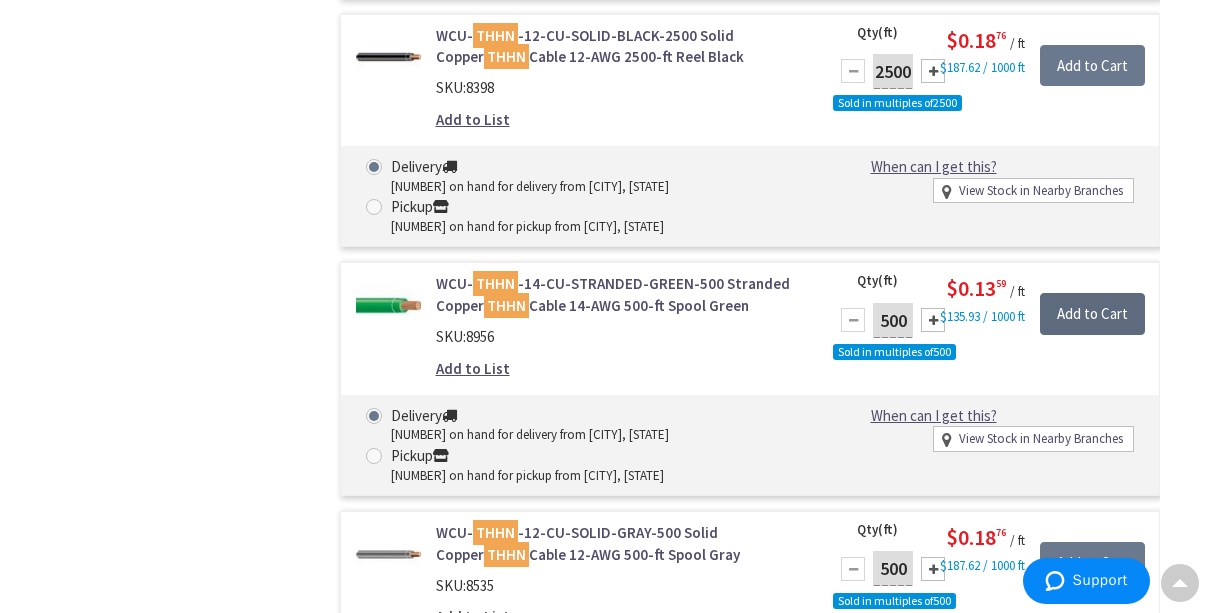 click on "Add to Cart" at bounding box center (1092, 314) 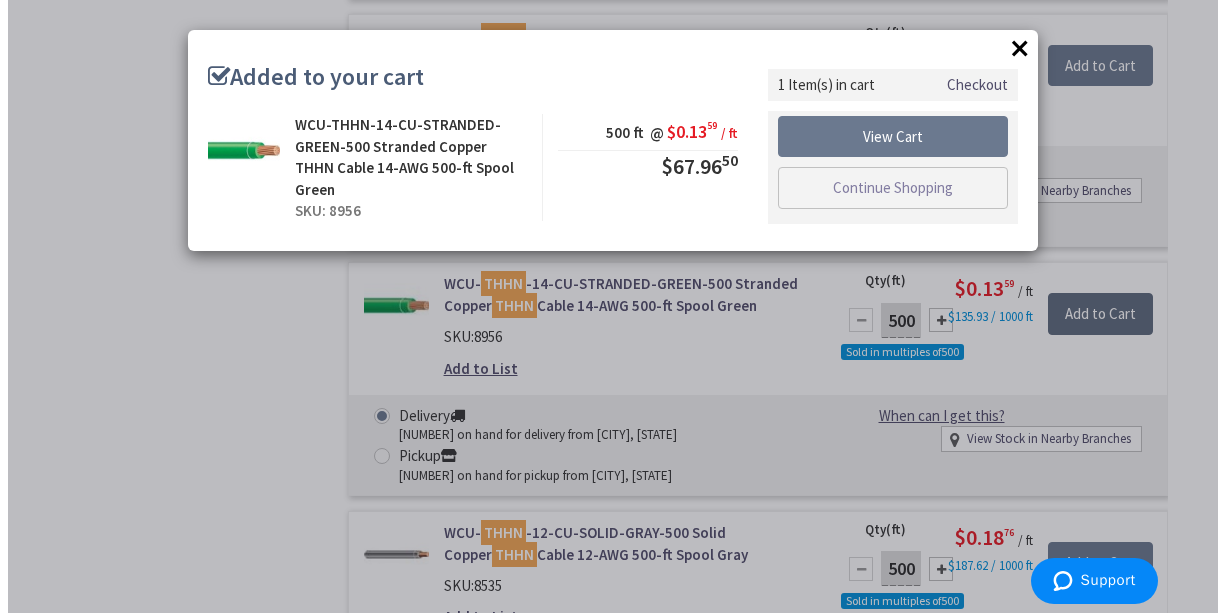 scroll, scrollTop: 6792, scrollLeft: 0, axis: vertical 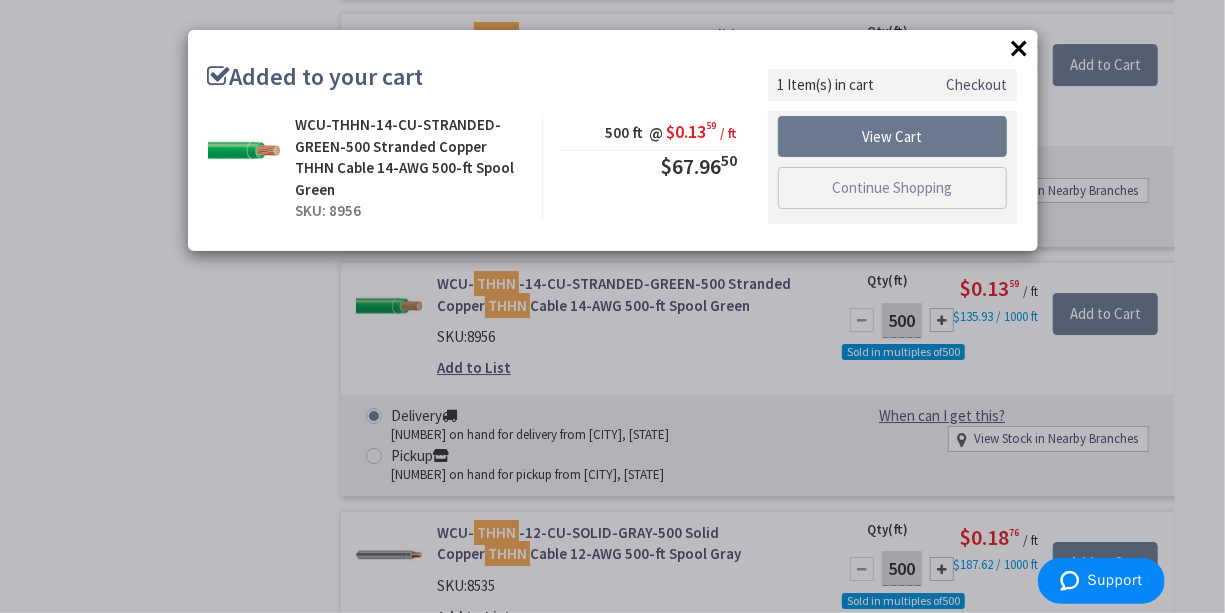 click on "×" at bounding box center (1020, 48) 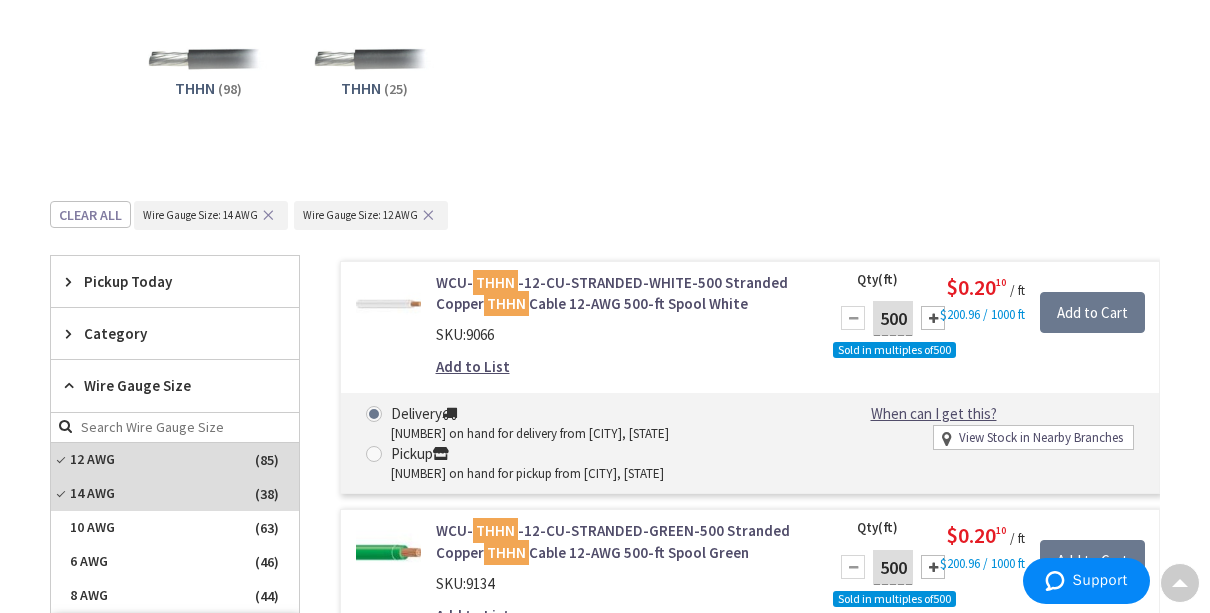 scroll, scrollTop: 391, scrollLeft: 0, axis: vertical 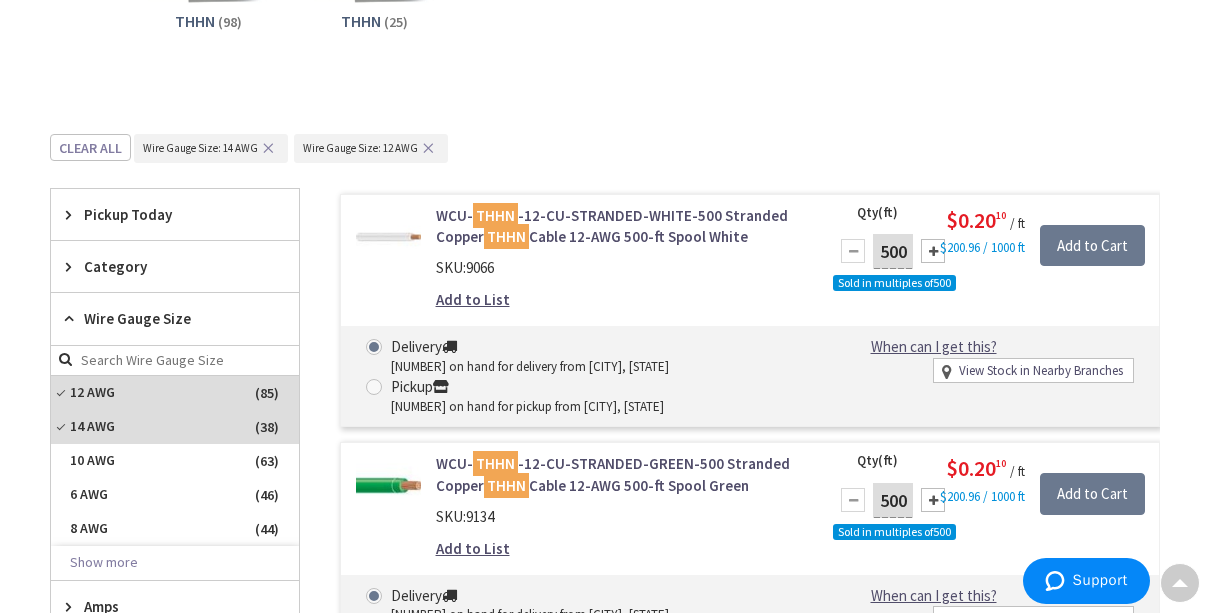 click on "✕" at bounding box center [428, 148] 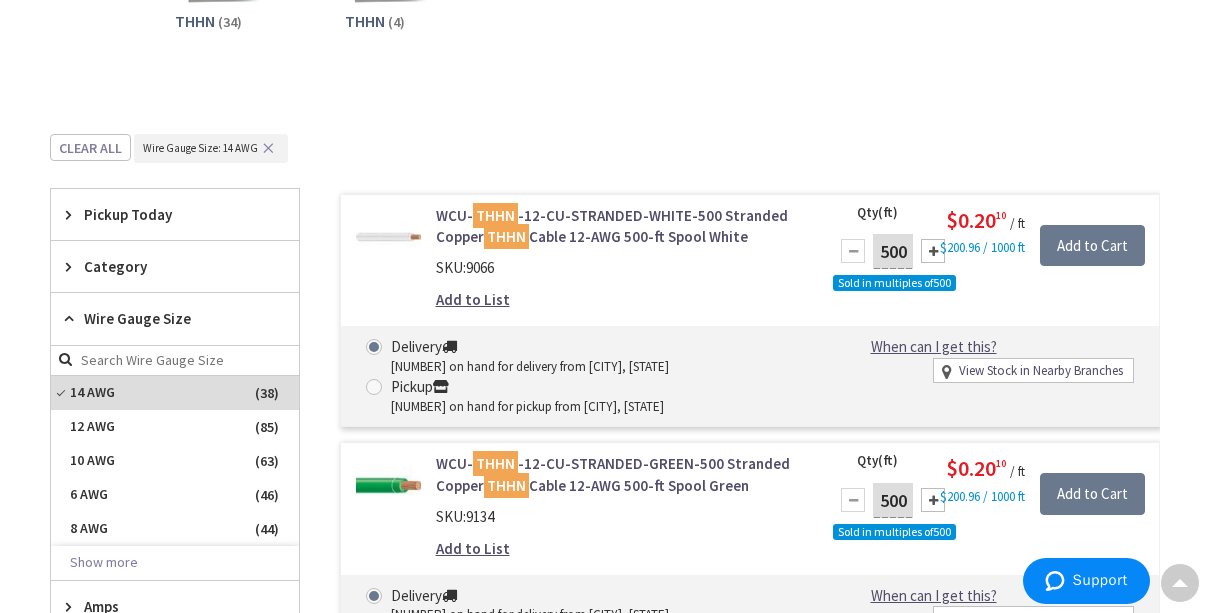 scroll, scrollTop: 491, scrollLeft: 0, axis: vertical 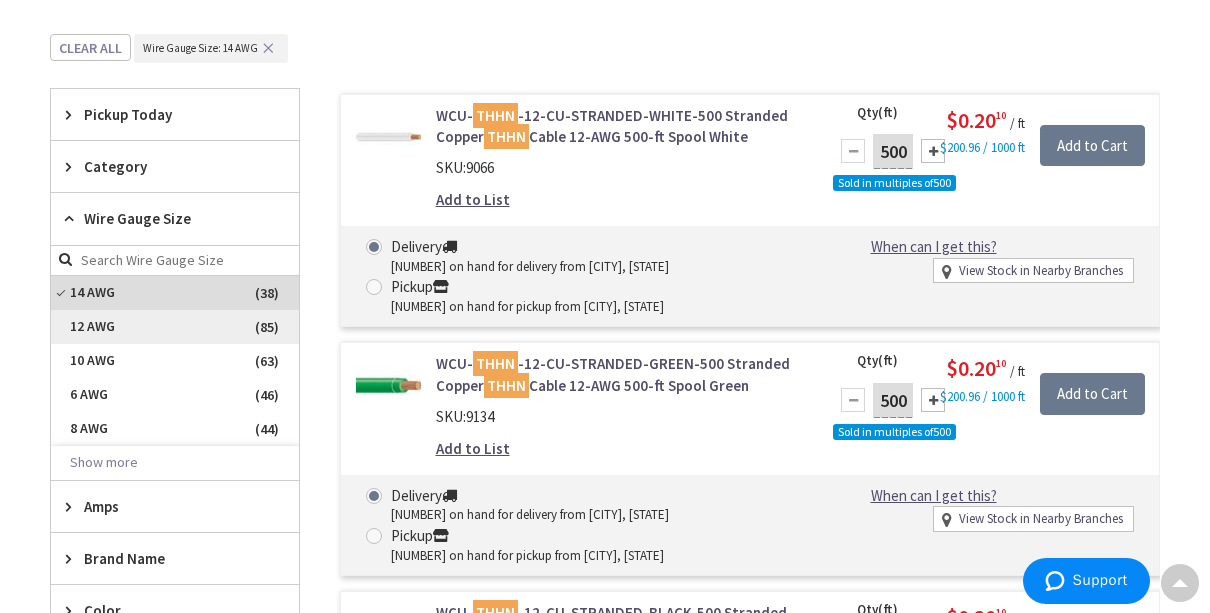 click on "12 AWG" at bounding box center (175, 327) 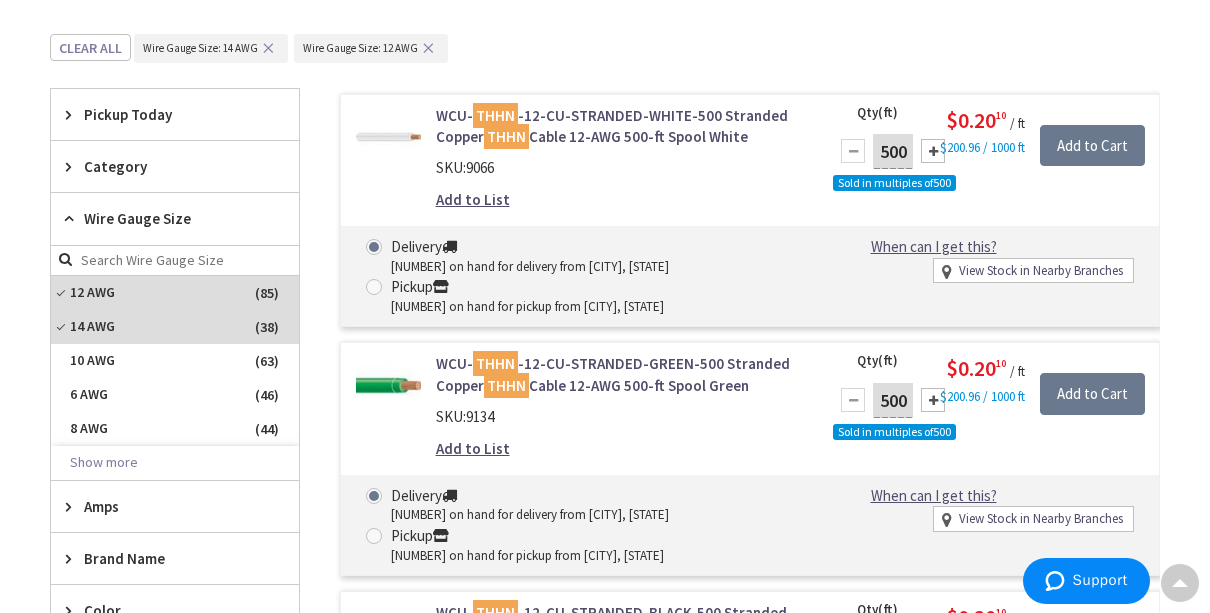click on "✕" at bounding box center [268, 48] 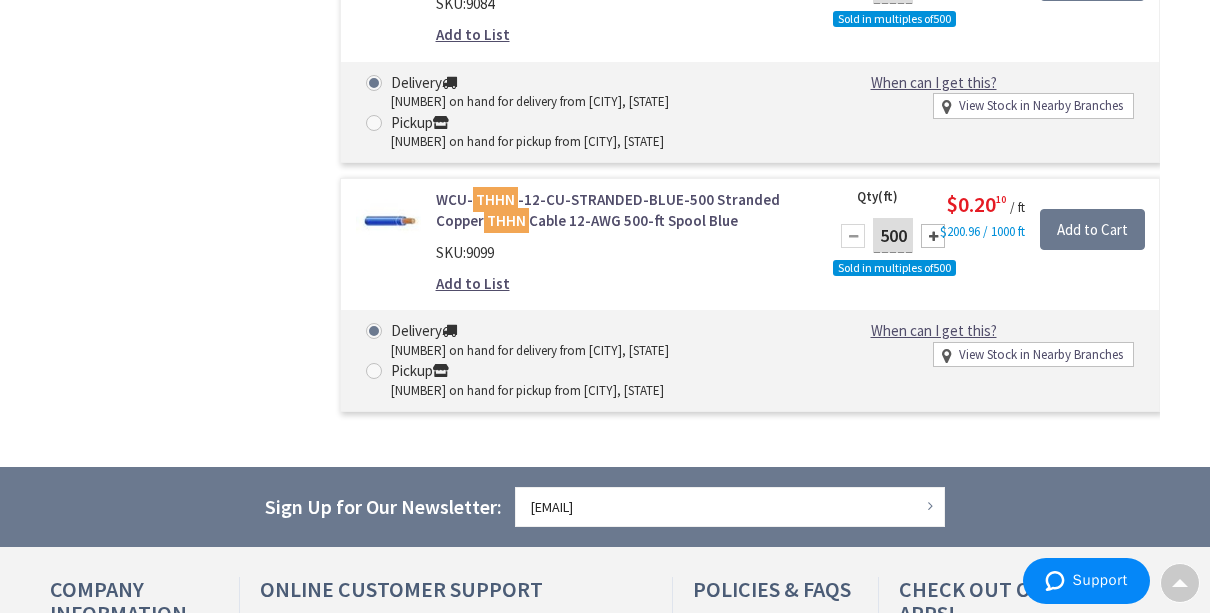 scroll, scrollTop: 1491, scrollLeft: 0, axis: vertical 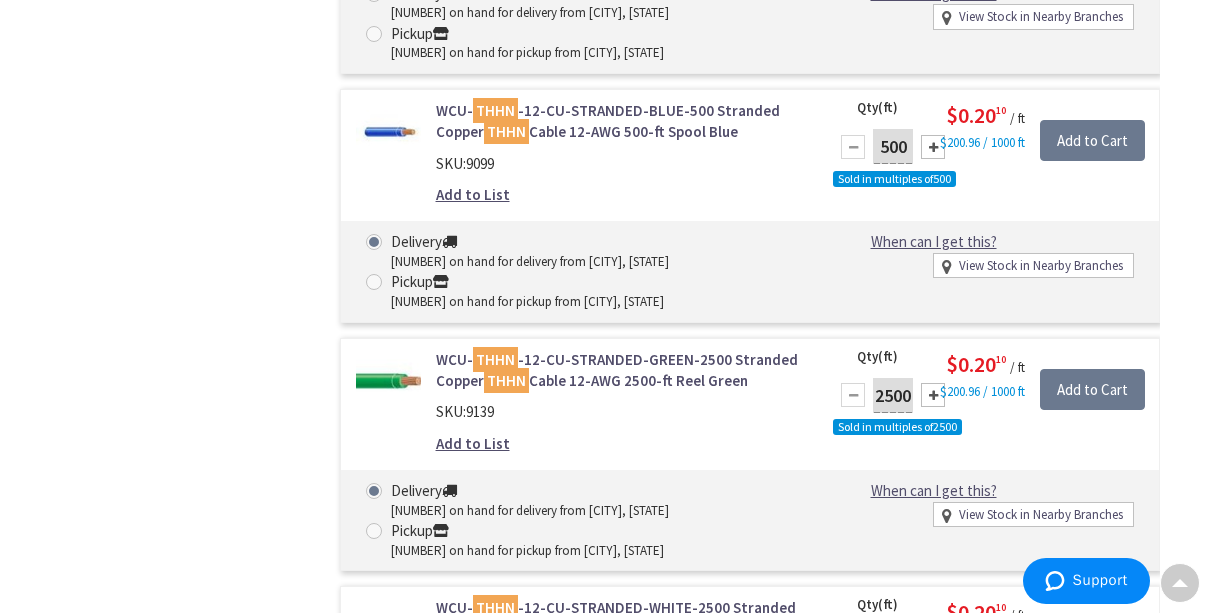 click on "12 AWG" at bounding box center (175, -707) 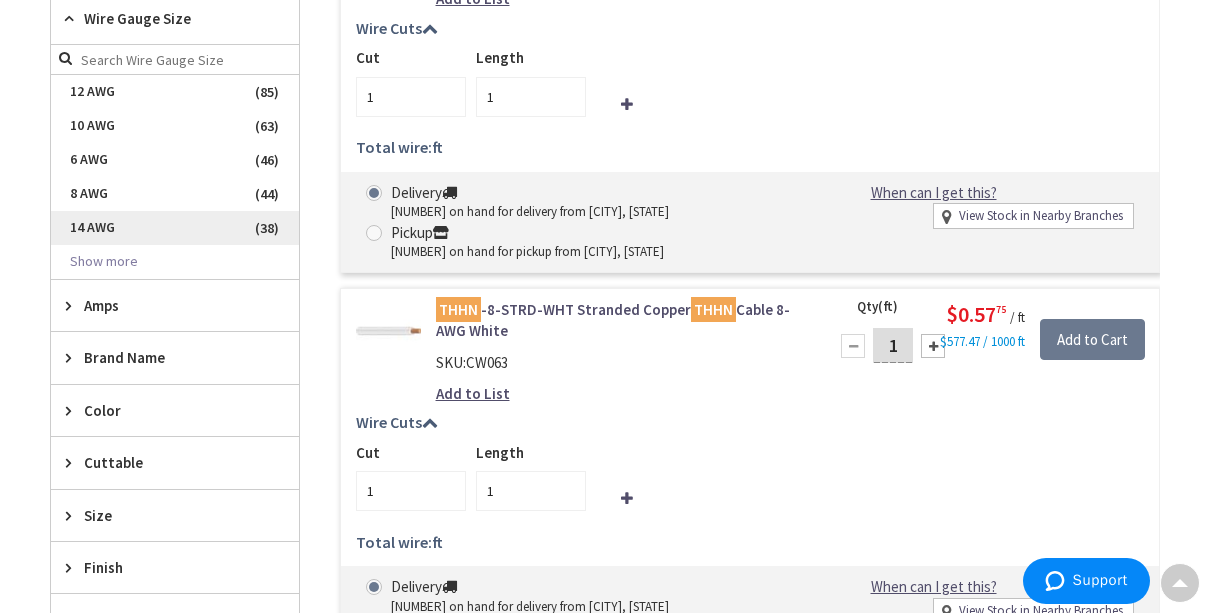 click on "14 AWG" at bounding box center (175, 228) 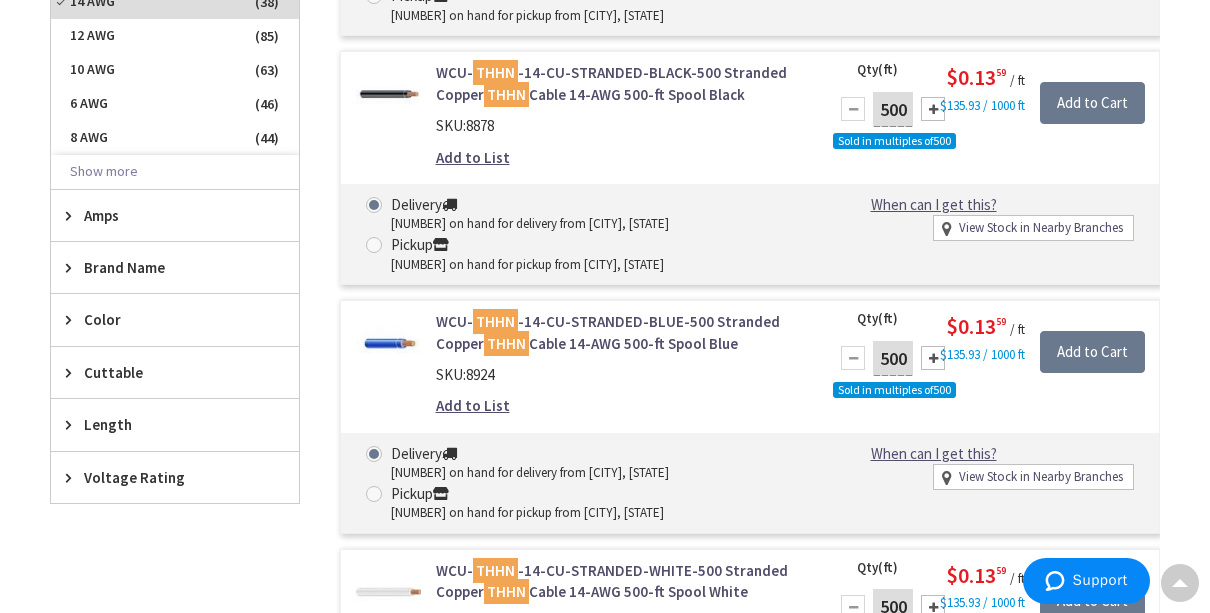 scroll, scrollTop: 691, scrollLeft: 0, axis: vertical 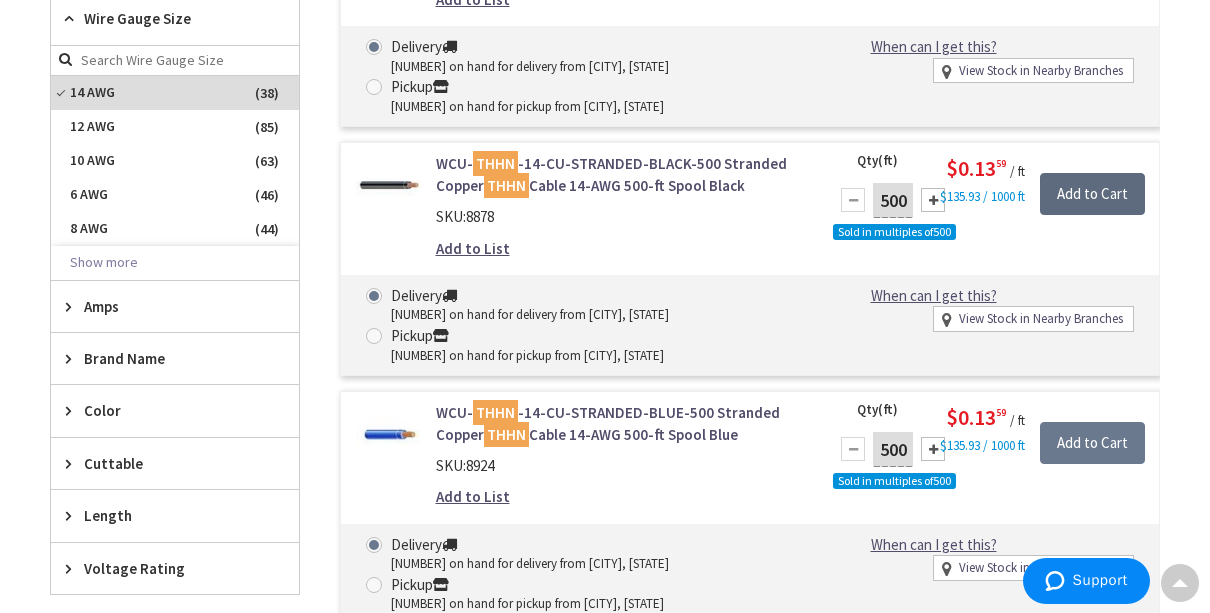 click on "Add to Cart" at bounding box center (1092, 194) 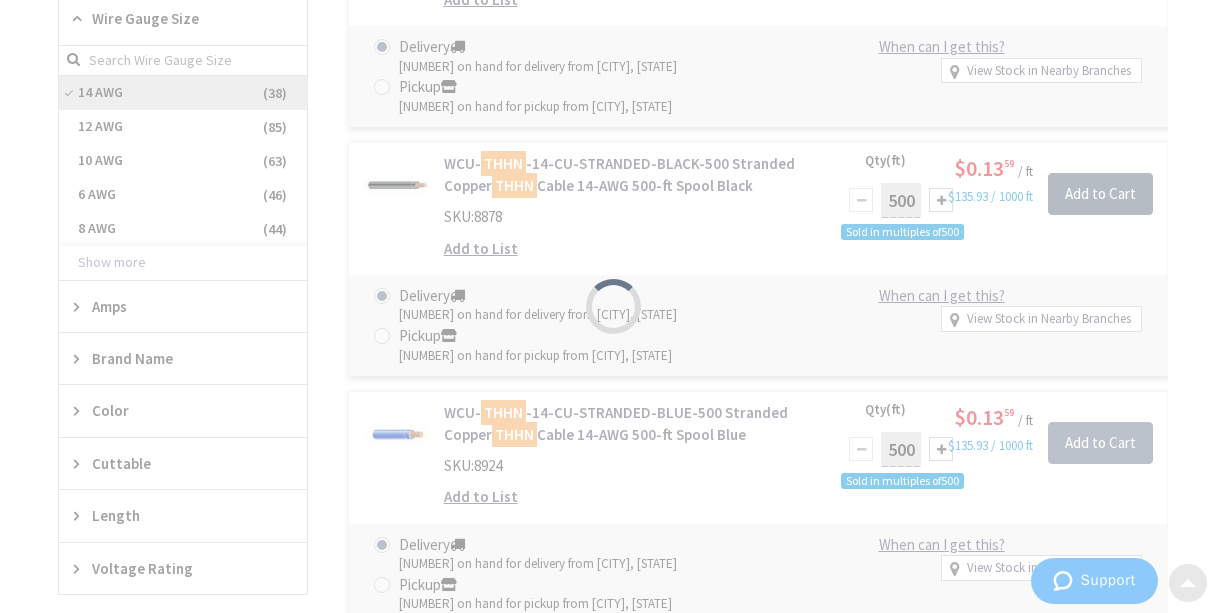 scroll, scrollTop: 692, scrollLeft: 0, axis: vertical 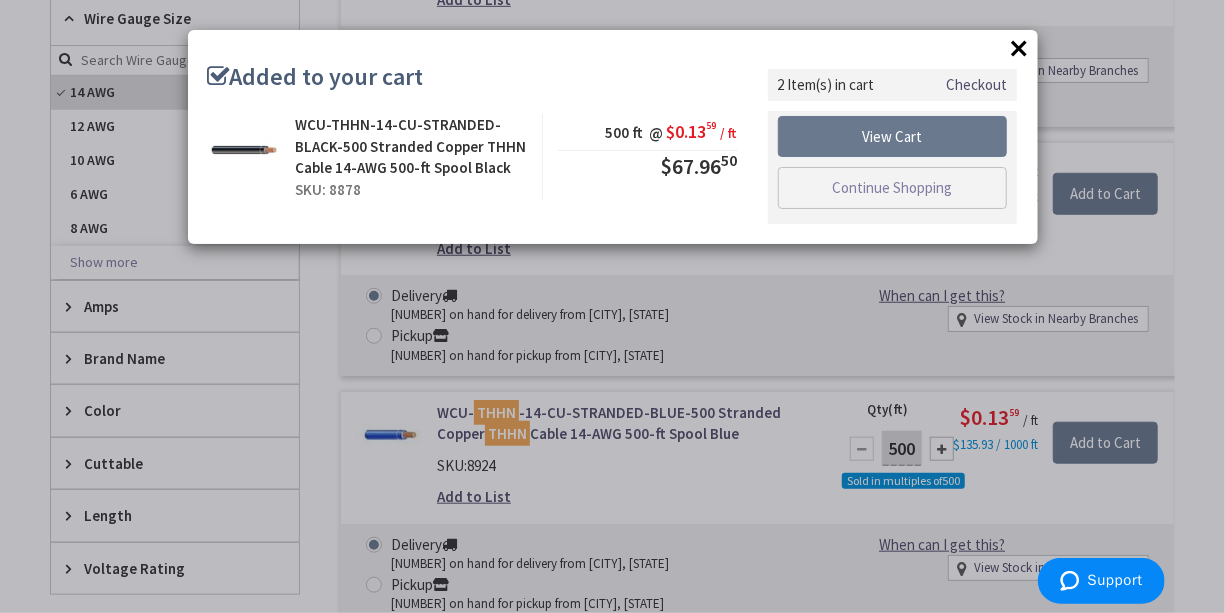 click on "×" at bounding box center (1020, 48) 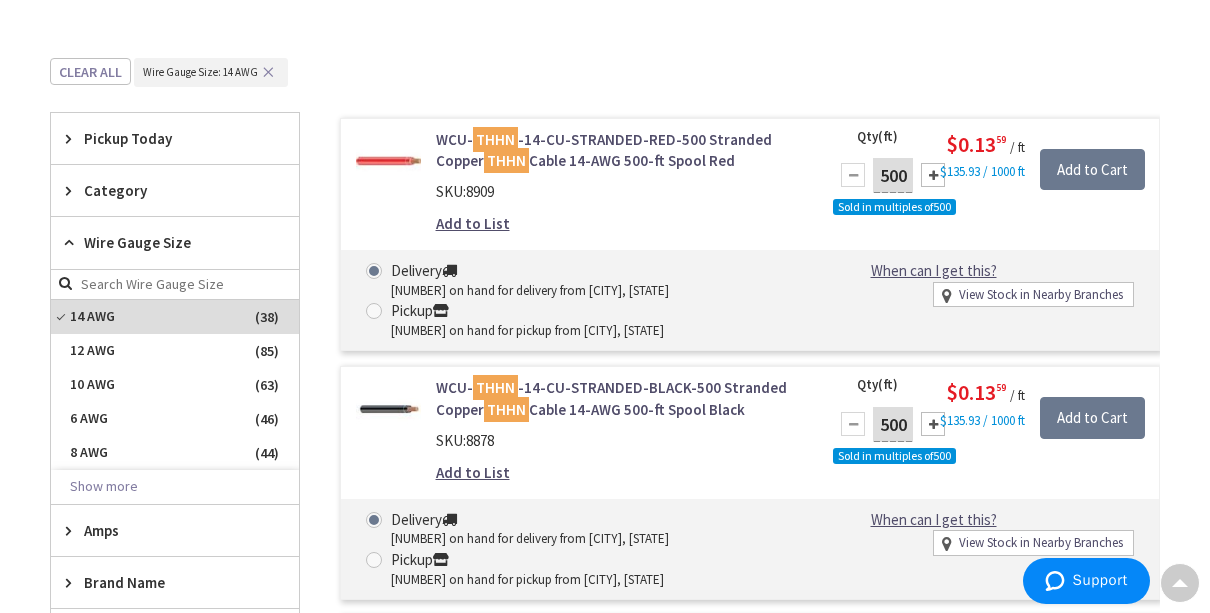 scroll, scrollTop: 291, scrollLeft: 0, axis: vertical 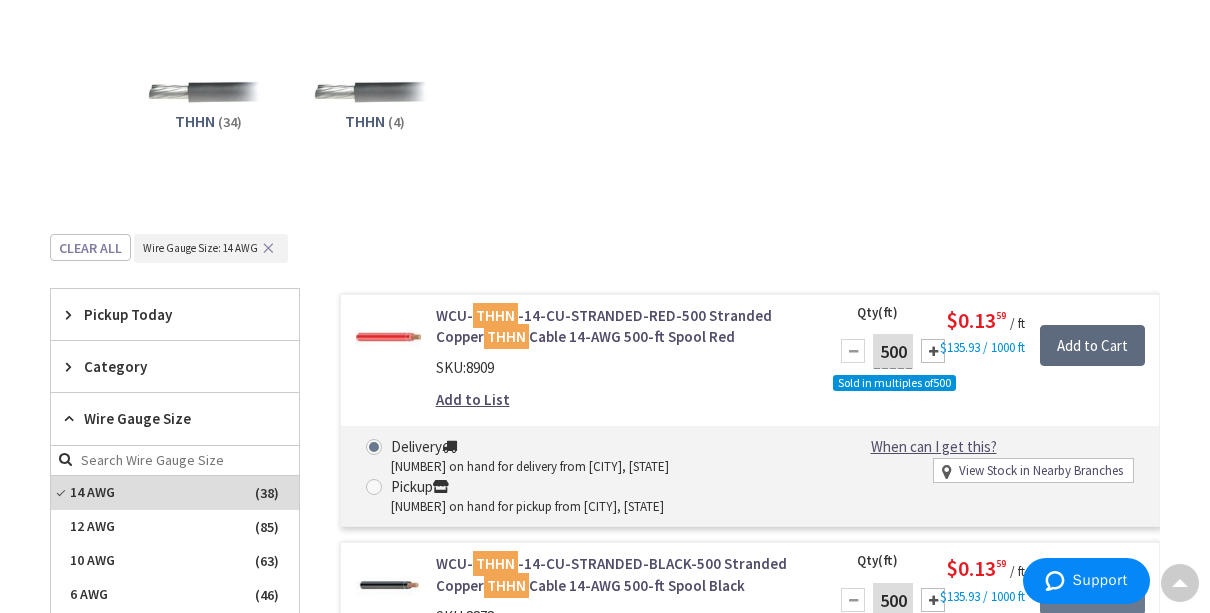 click on "Add to Cart" at bounding box center (1092, 346) 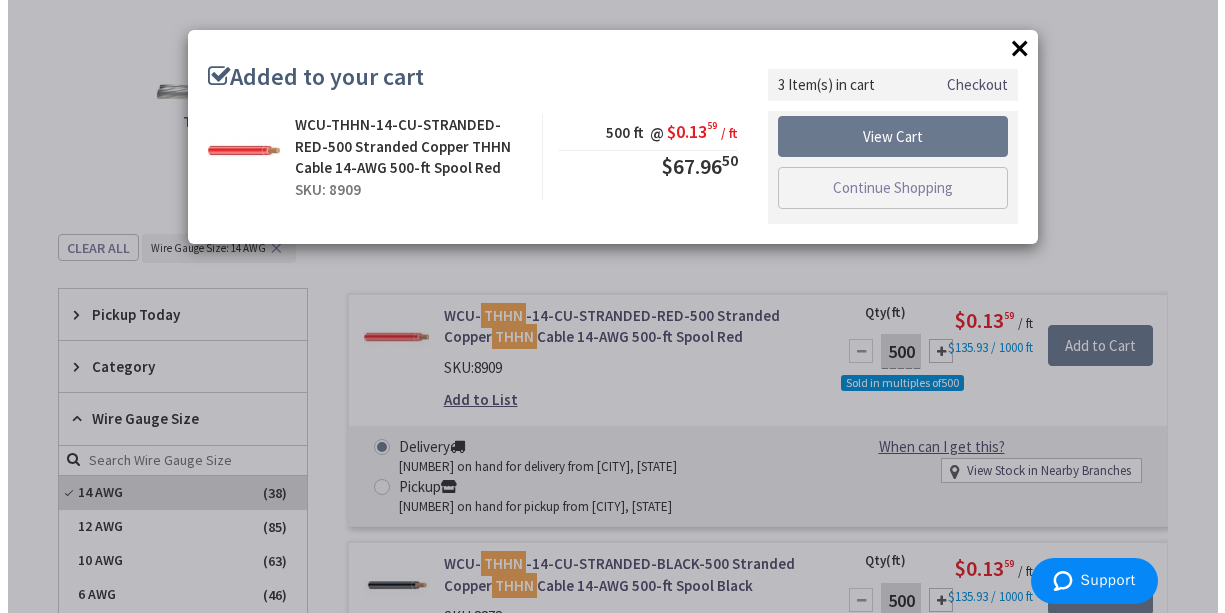 scroll, scrollTop: 292, scrollLeft: 0, axis: vertical 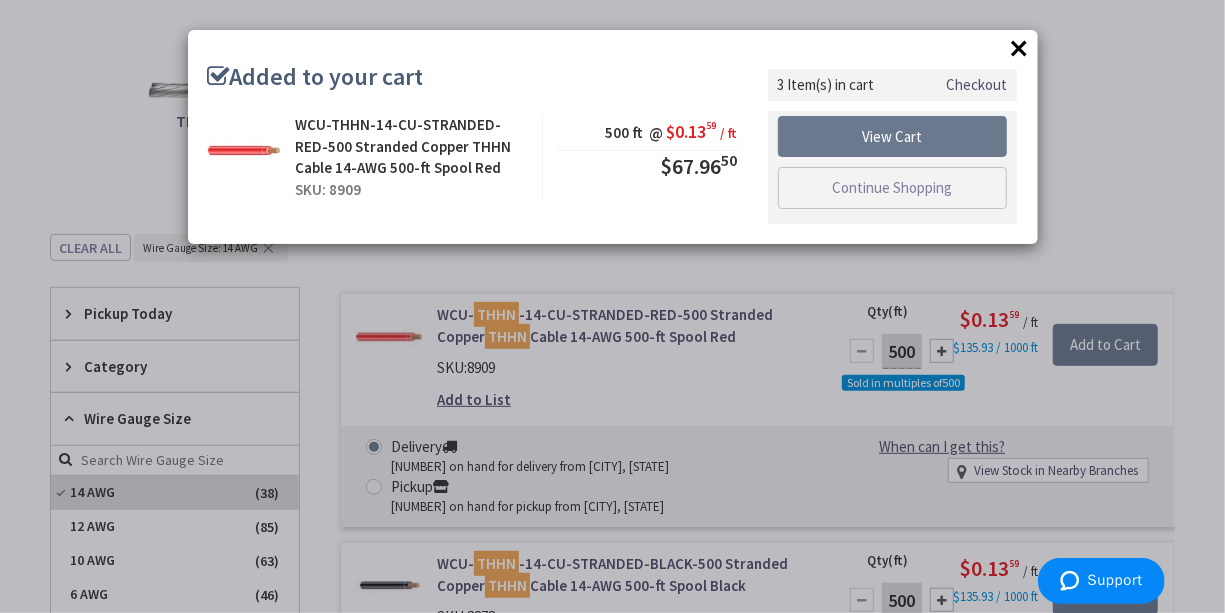 click on "×" at bounding box center (1020, 48) 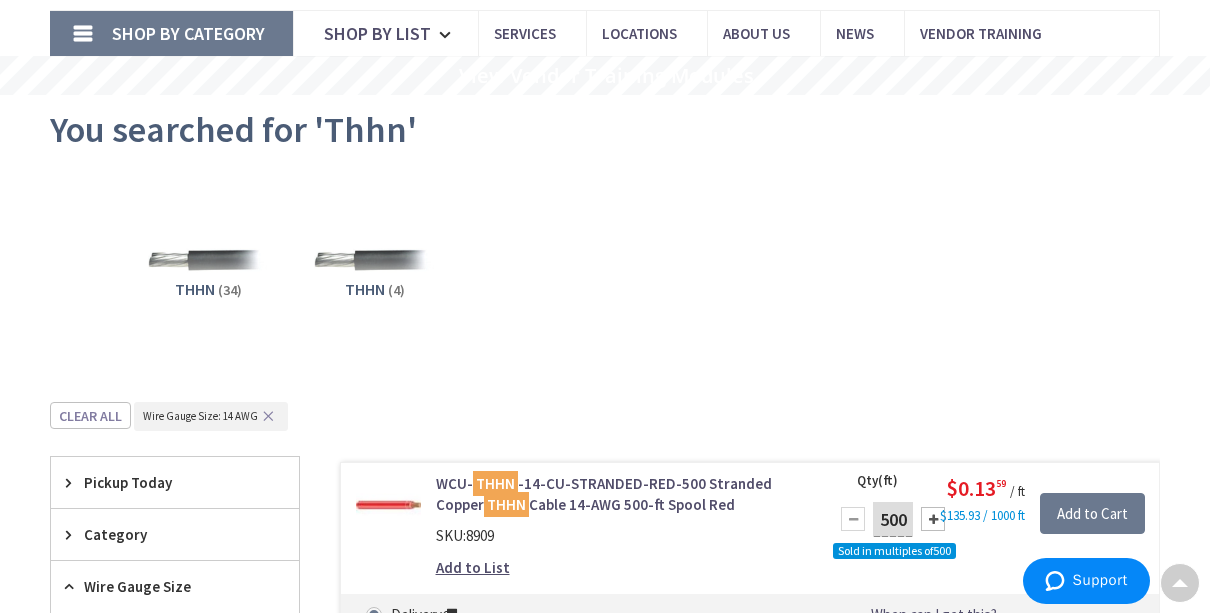 scroll, scrollTop: 0, scrollLeft: 0, axis: both 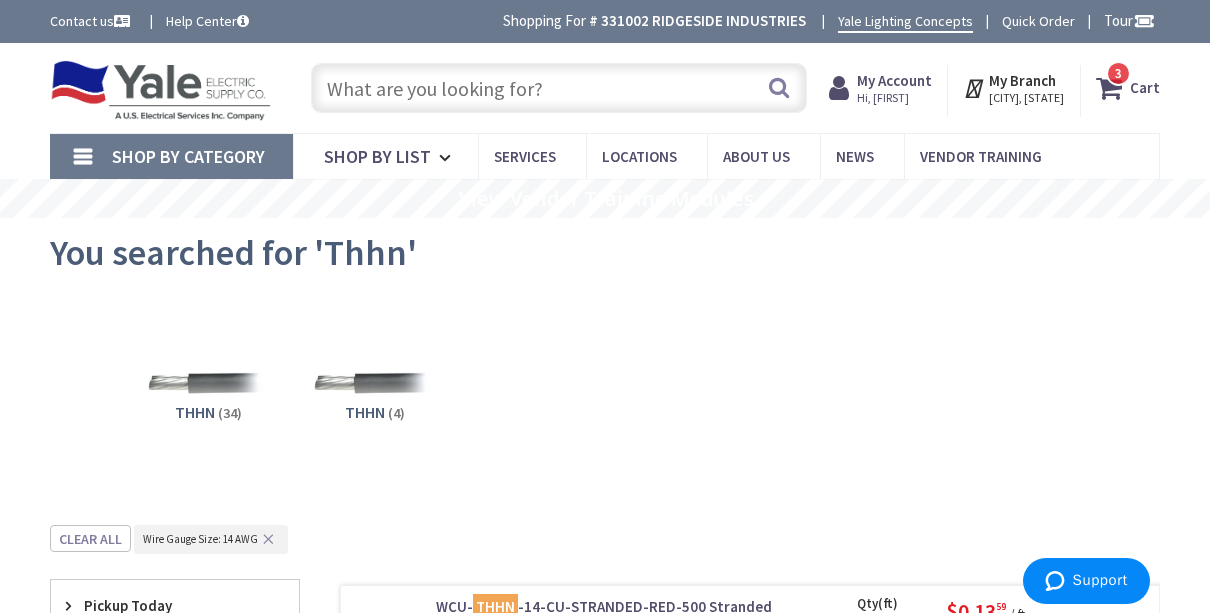 click at bounding box center (559, 88) 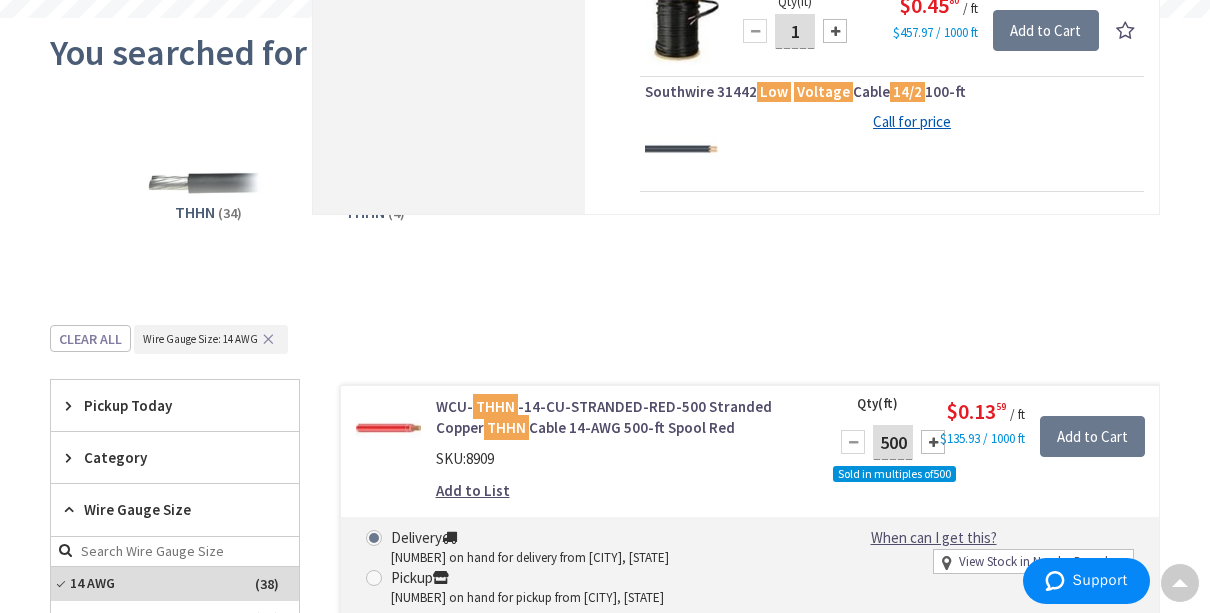 scroll, scrollTop: 0, scrollLeft: 0, axis: both 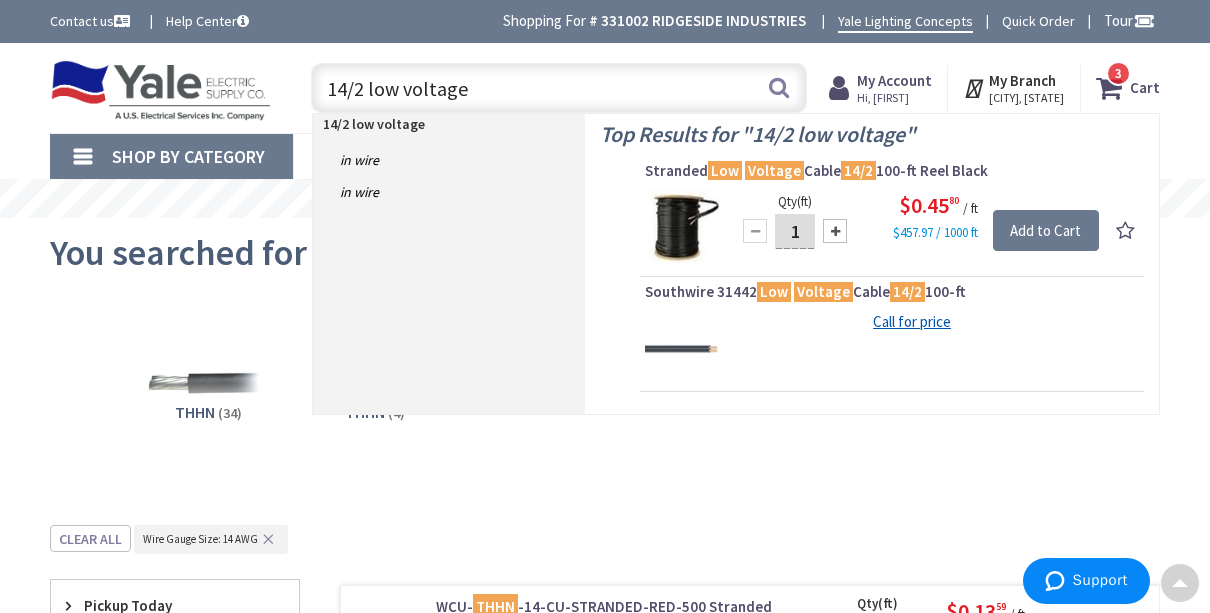 type on "14/2 low voltage" 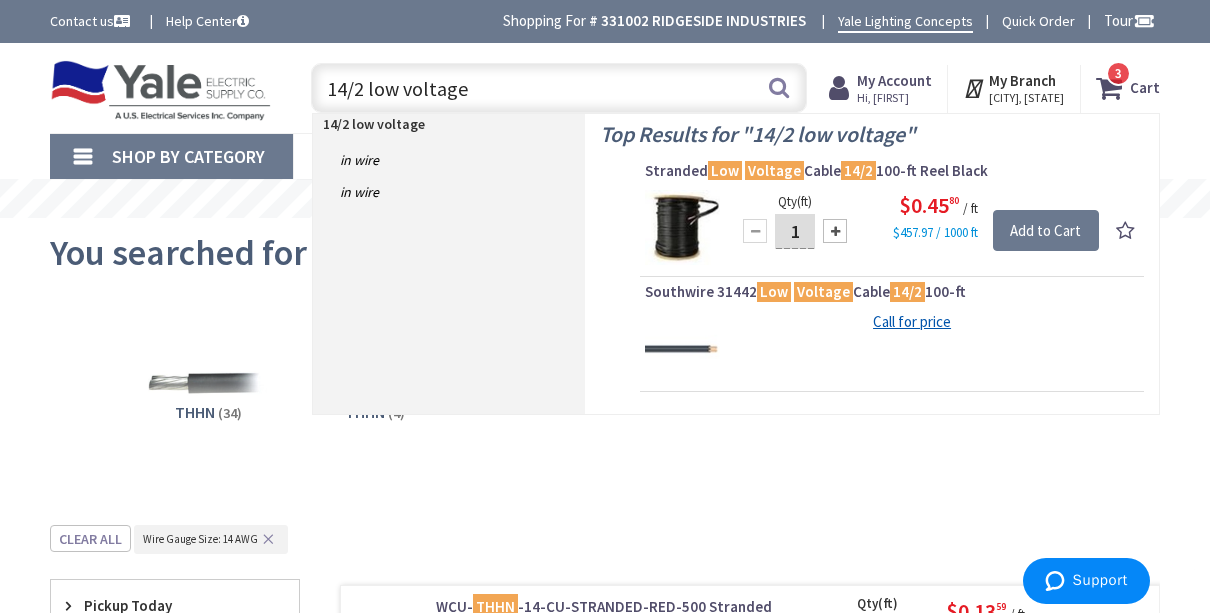 click on "Search" at bounding box center [779, 87] 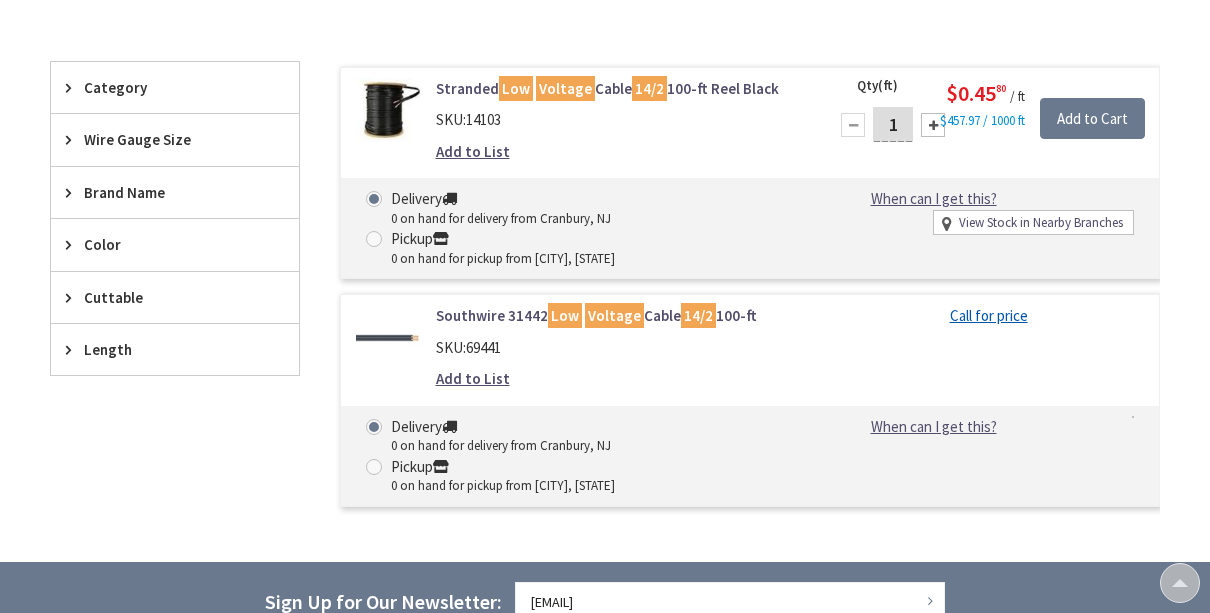 scroll, scrollTop: 500, scrollLeft: 0, axis: vertical 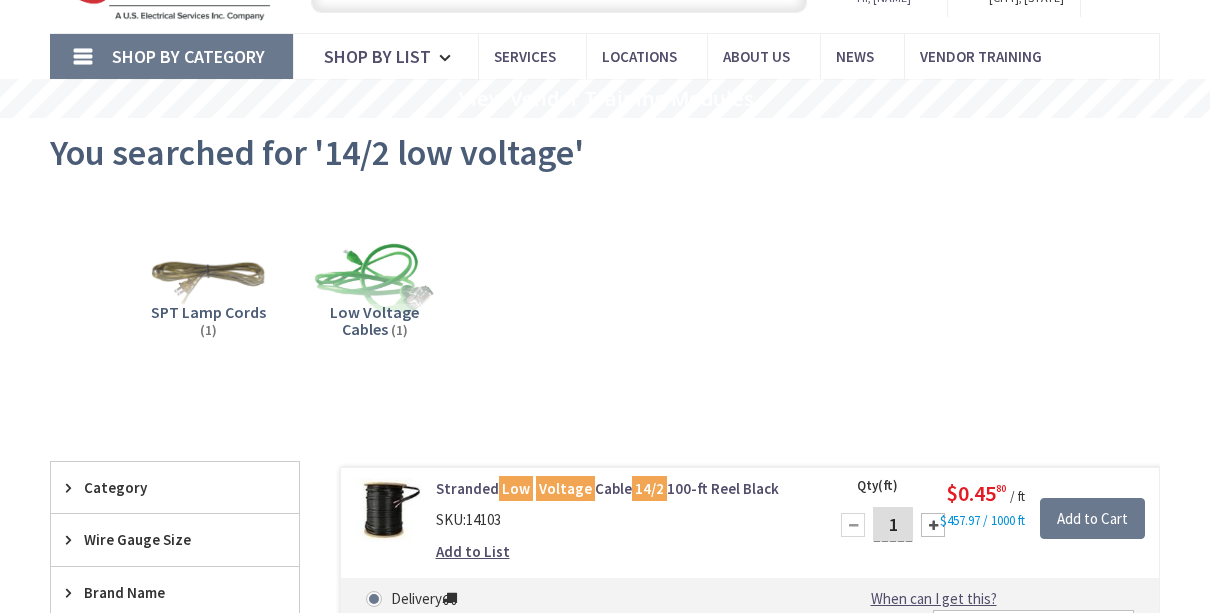 click at bounding box center (559, -12) 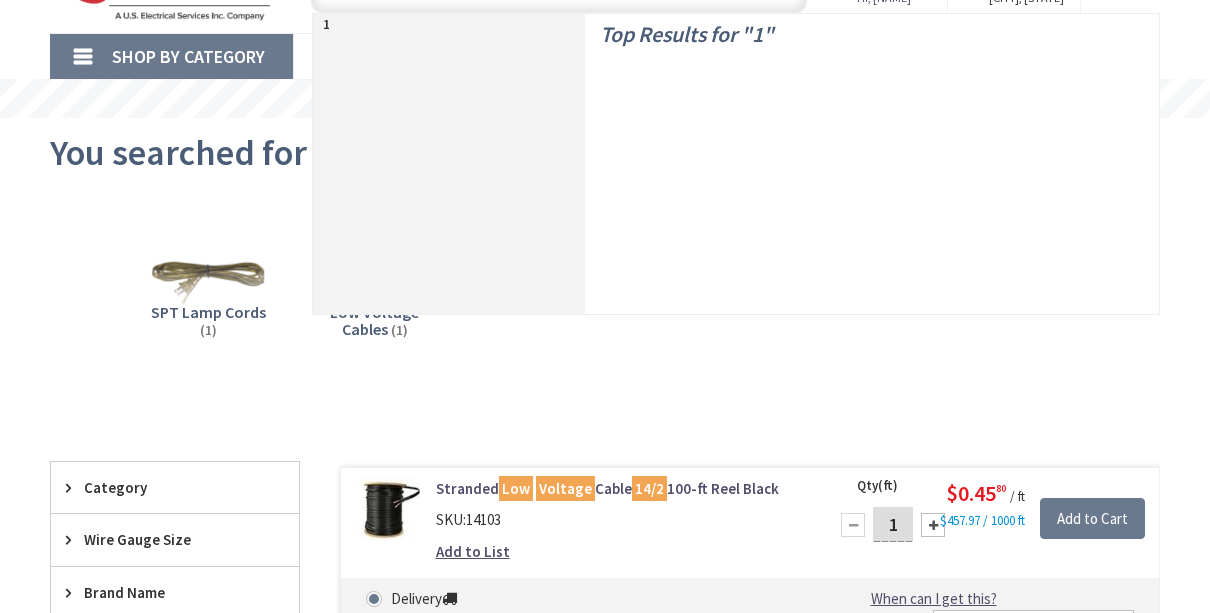 scroll, scrollTop: 0, scrollLeft: 0, axis: both 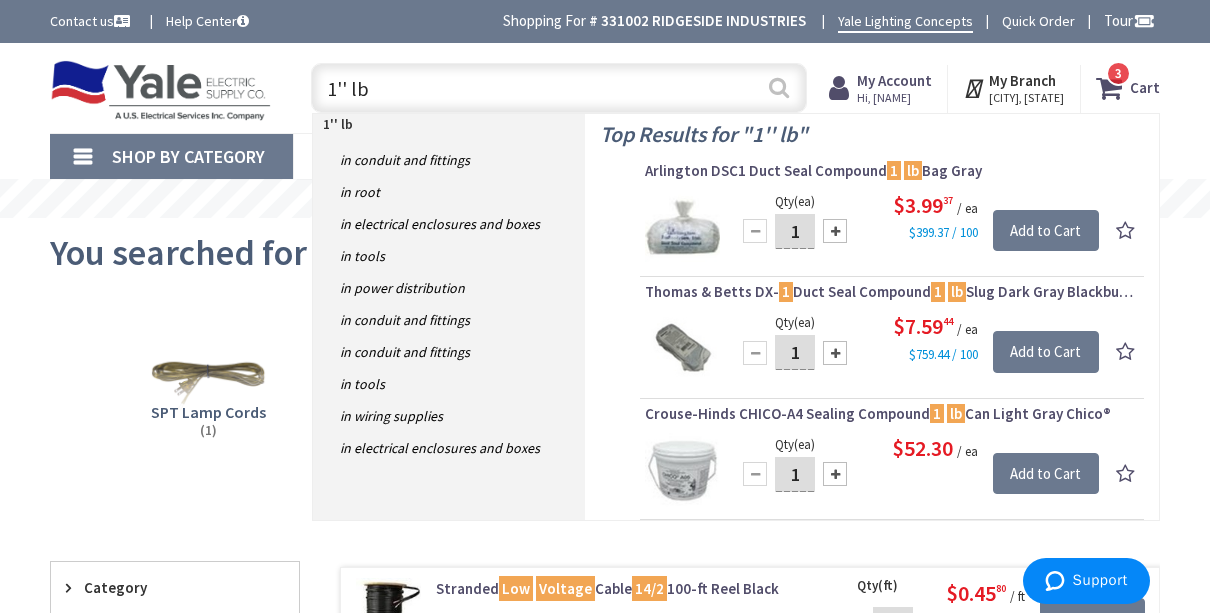 type on "1'' lb" 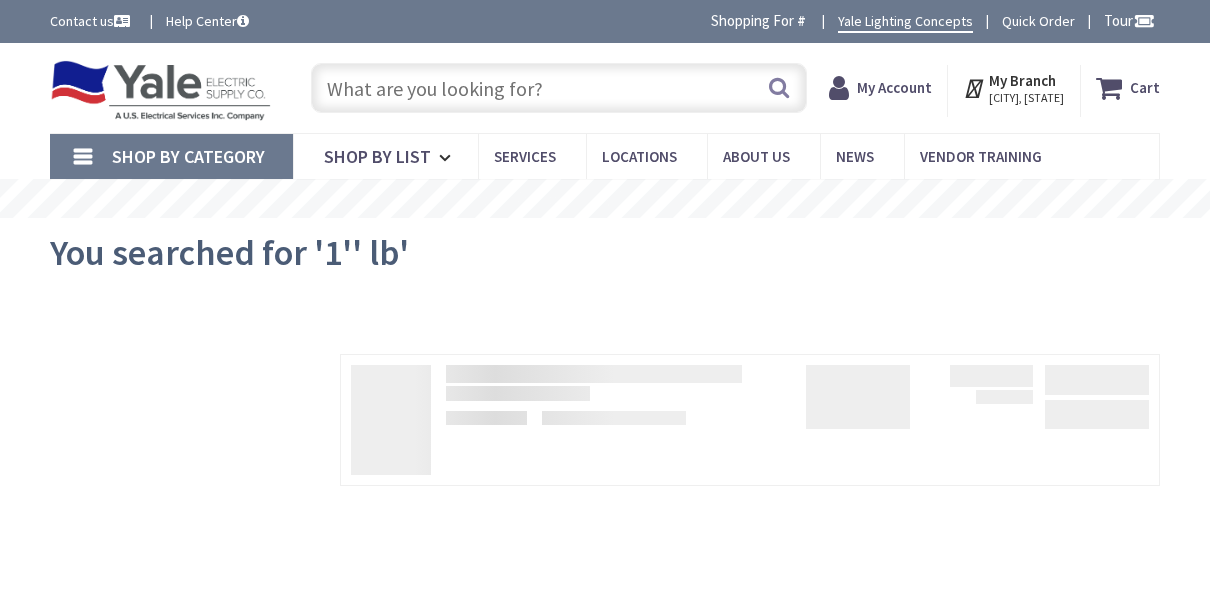 scroll, scrollTop: 0, scrollLeft: 0, axis: both 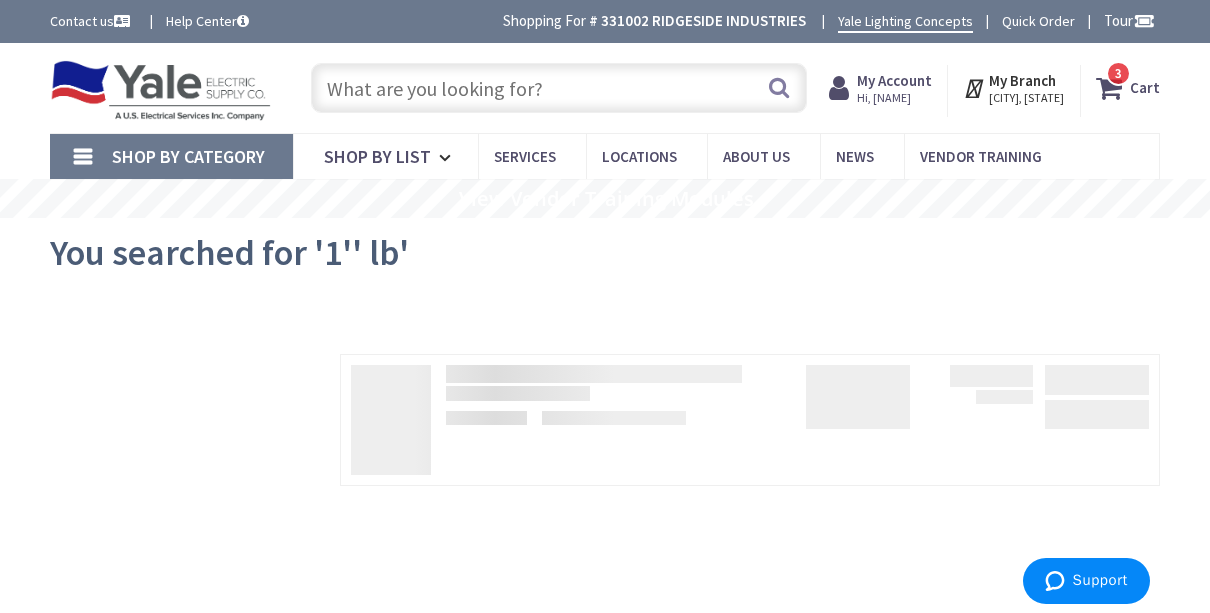 click at bounding box center (559, 88) 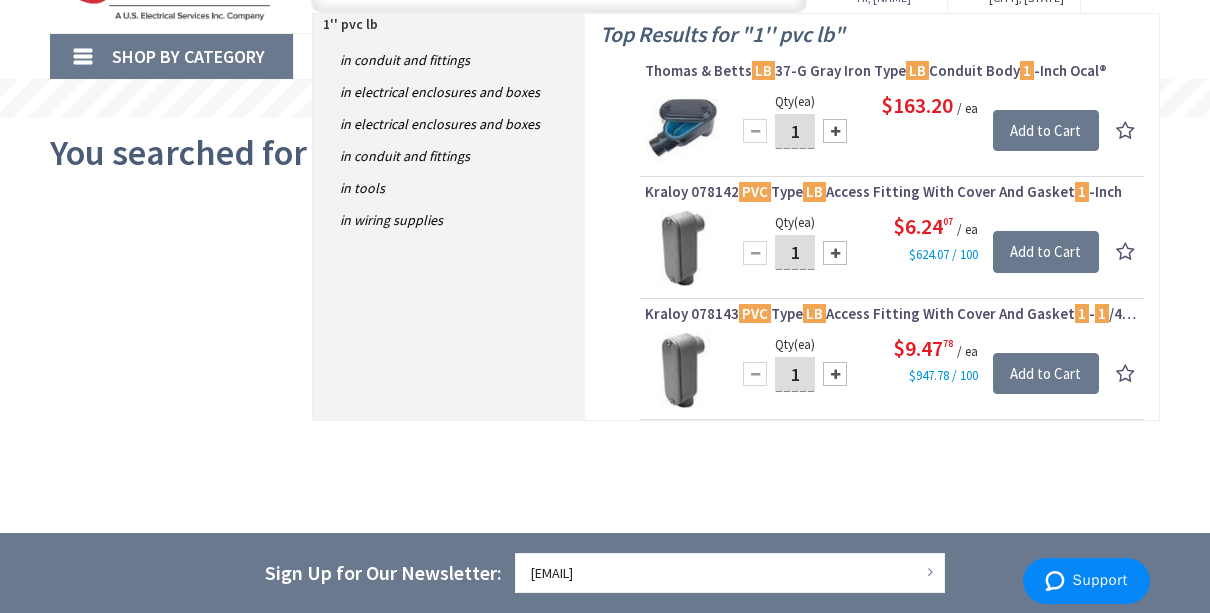 scroll, scrollTop: 0, scrollLeft: 0, axis: both 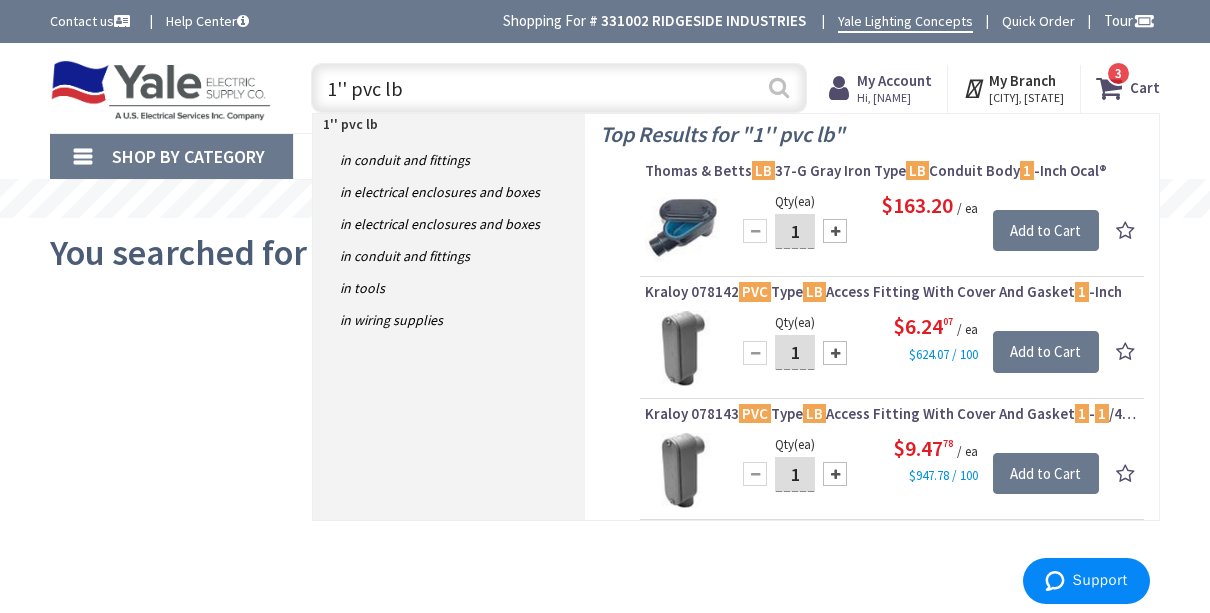 type on "1'' pvc lb" 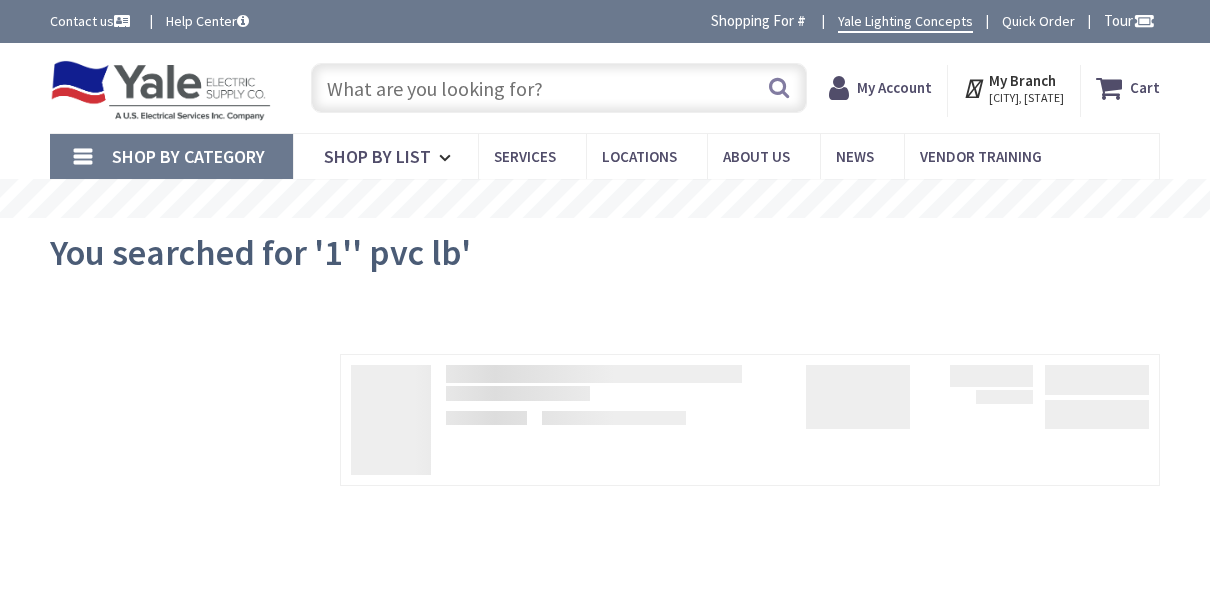 scroll, scrollTop: 0, scrollLeft: 0, axis: both 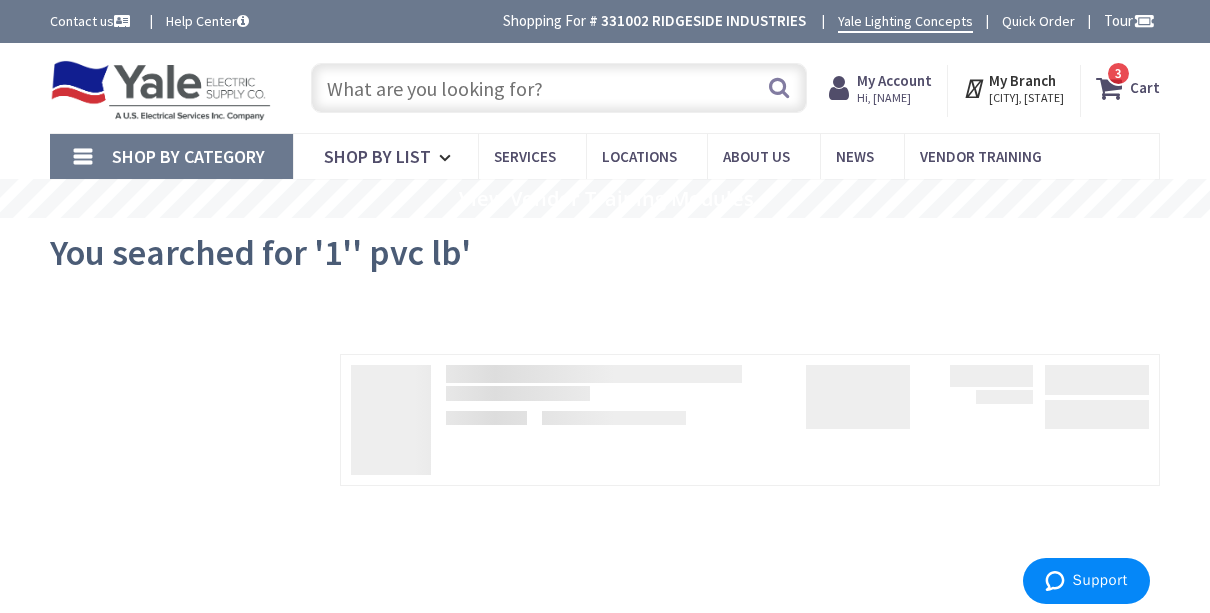 click at bounding box center (559, 88) 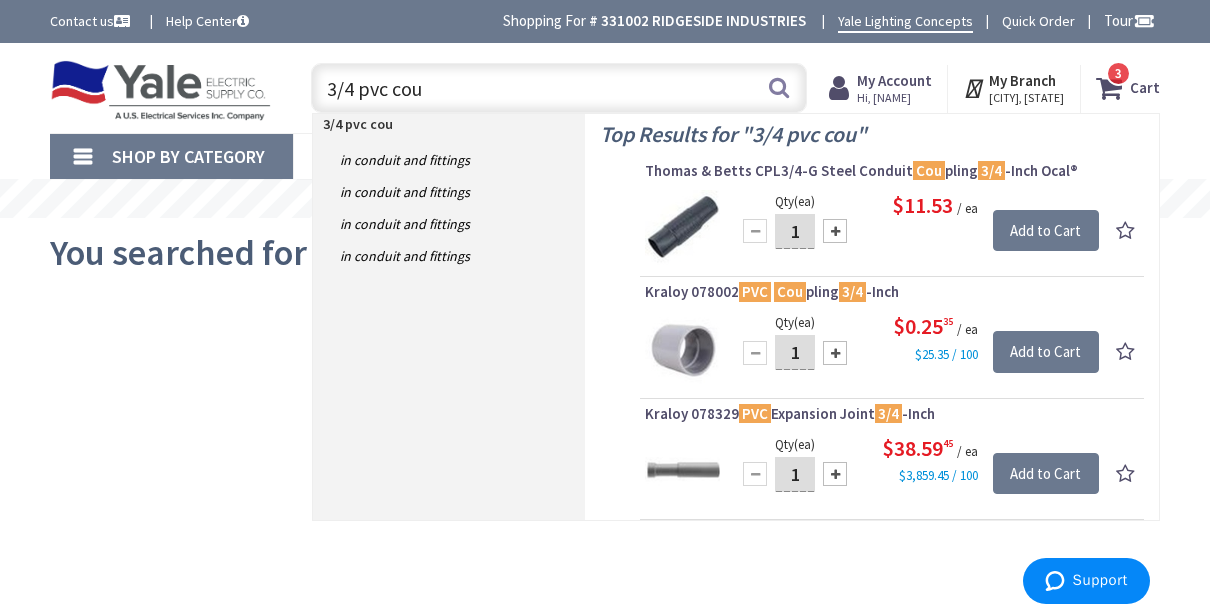 type on "3/4 pvc cou" 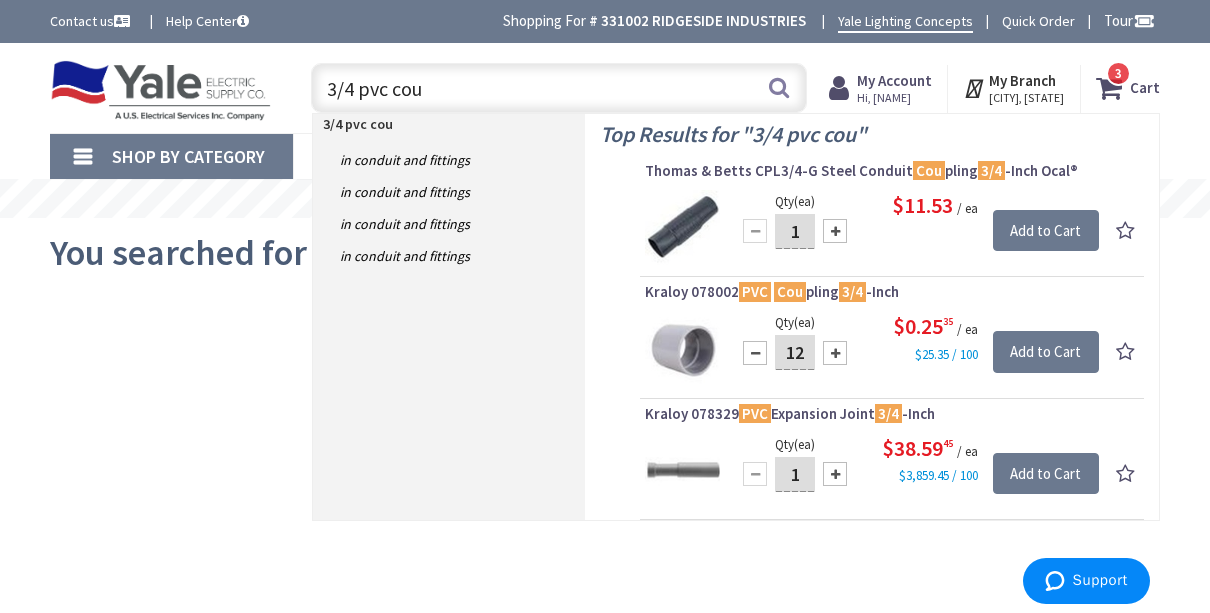 type on "1" 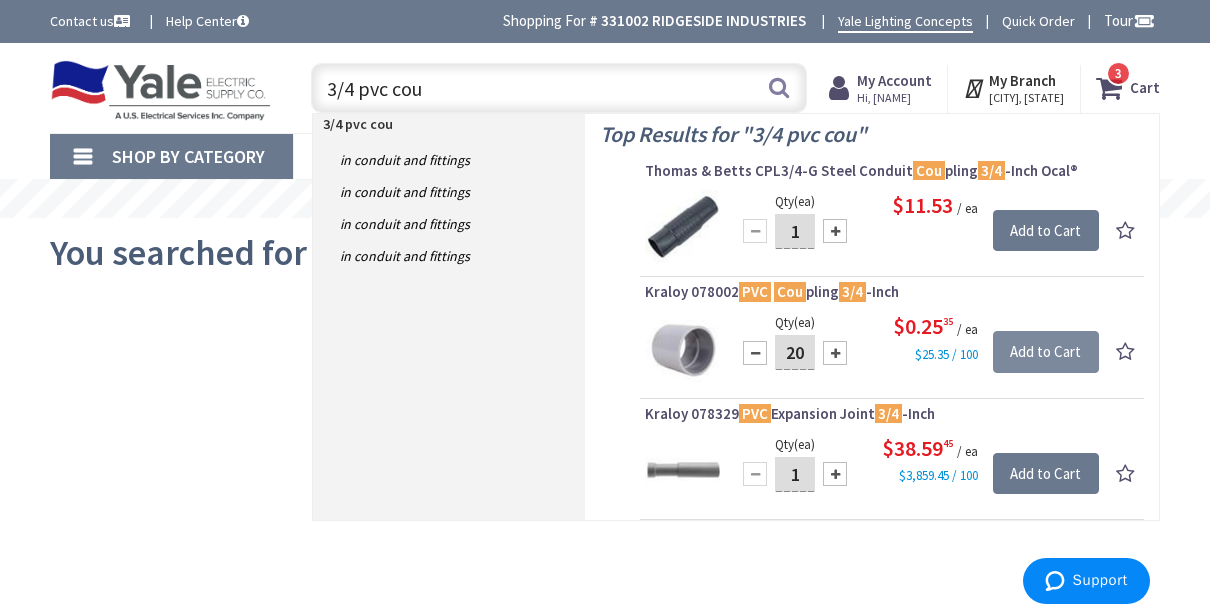 type on "20" 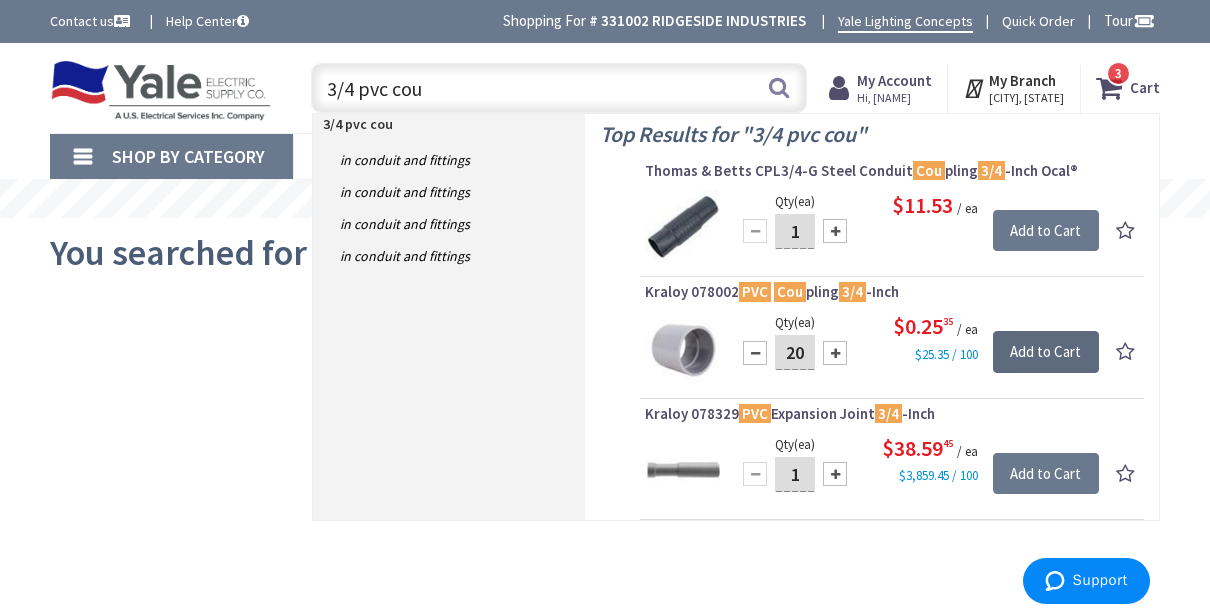 click on "Add to Cart" at bounding box center (1046, 352) 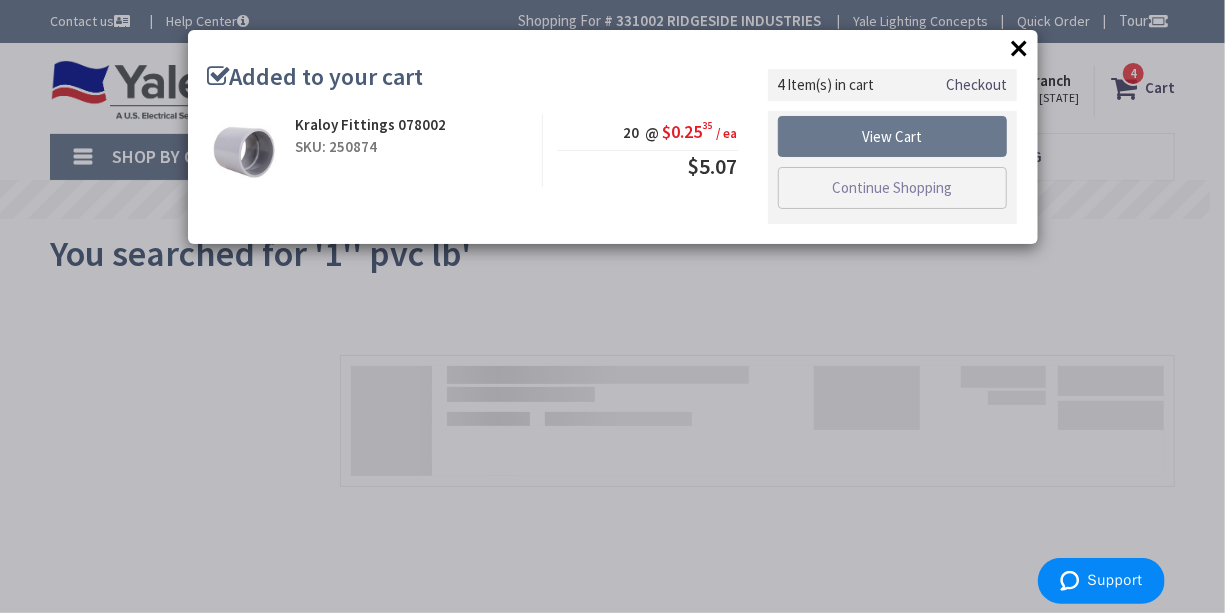 click on "×" at bounding box center (1020, 48) 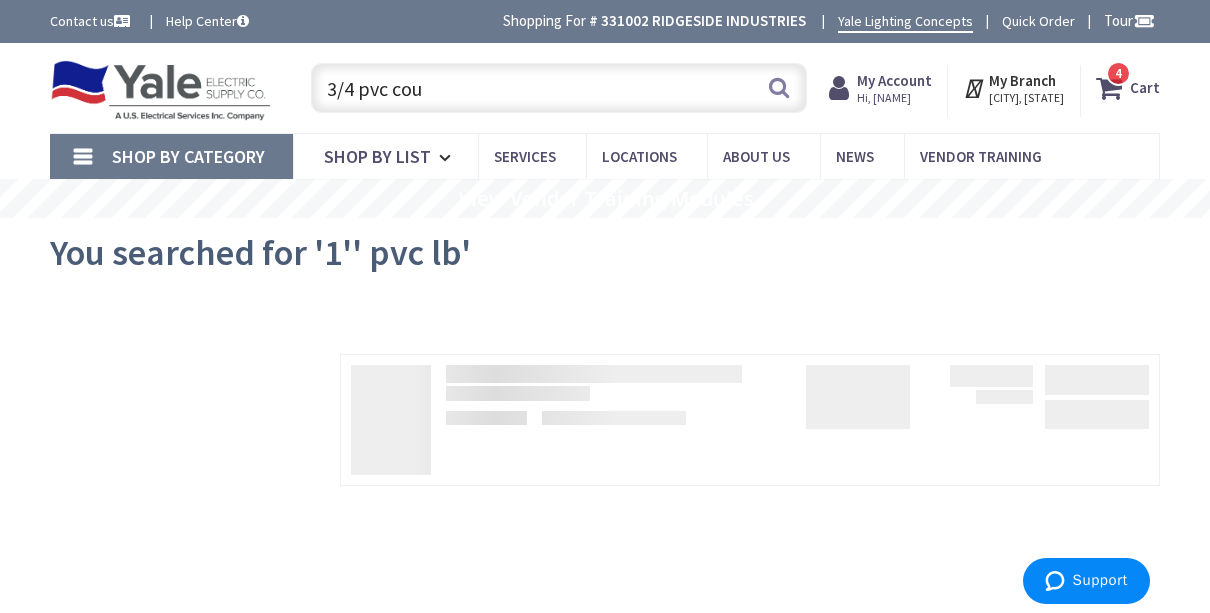click on "3/4 pvc cou" at bounding box center (559, 88) 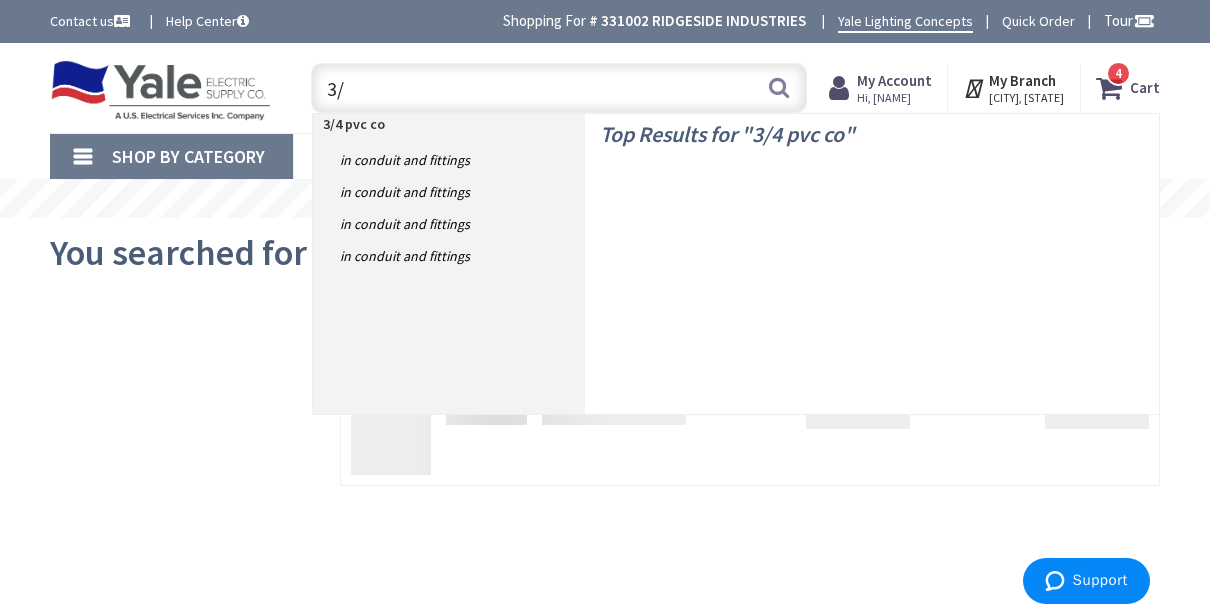 type on "3" 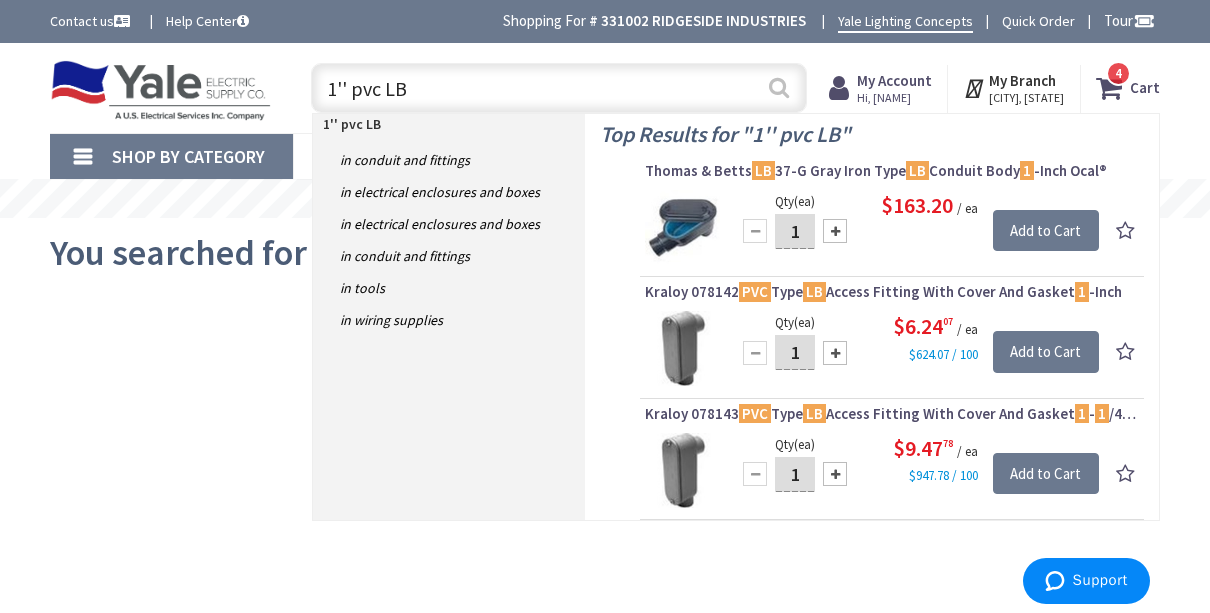 type on "1'' pvc LB" 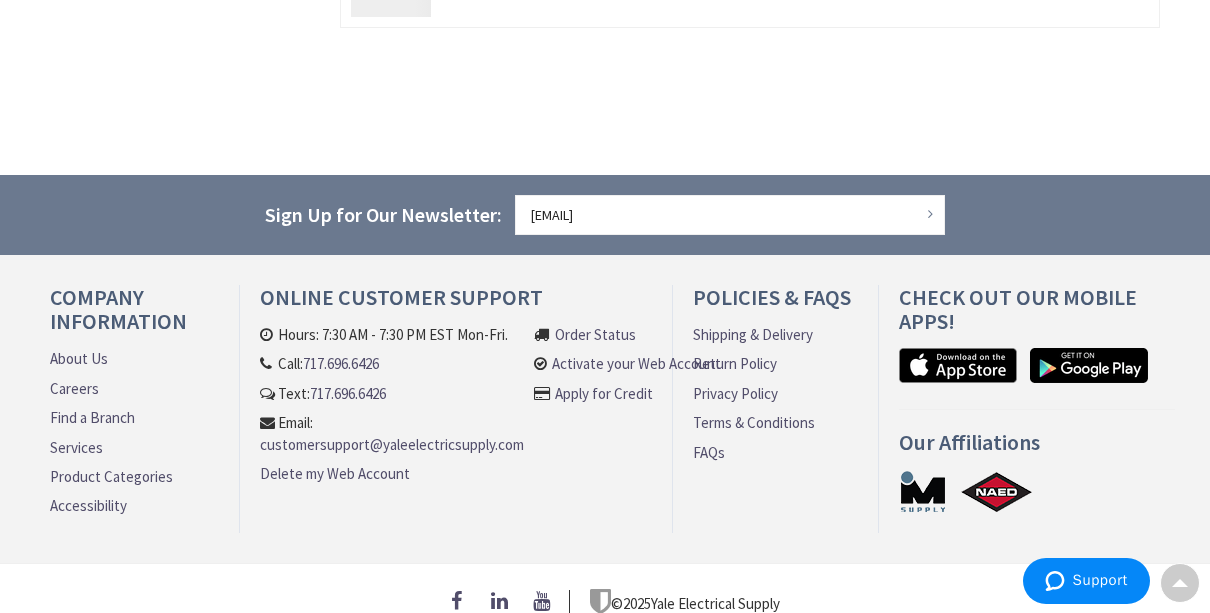 scroll, scrollTop: 488, scrollLeft: 0, axis: vertical 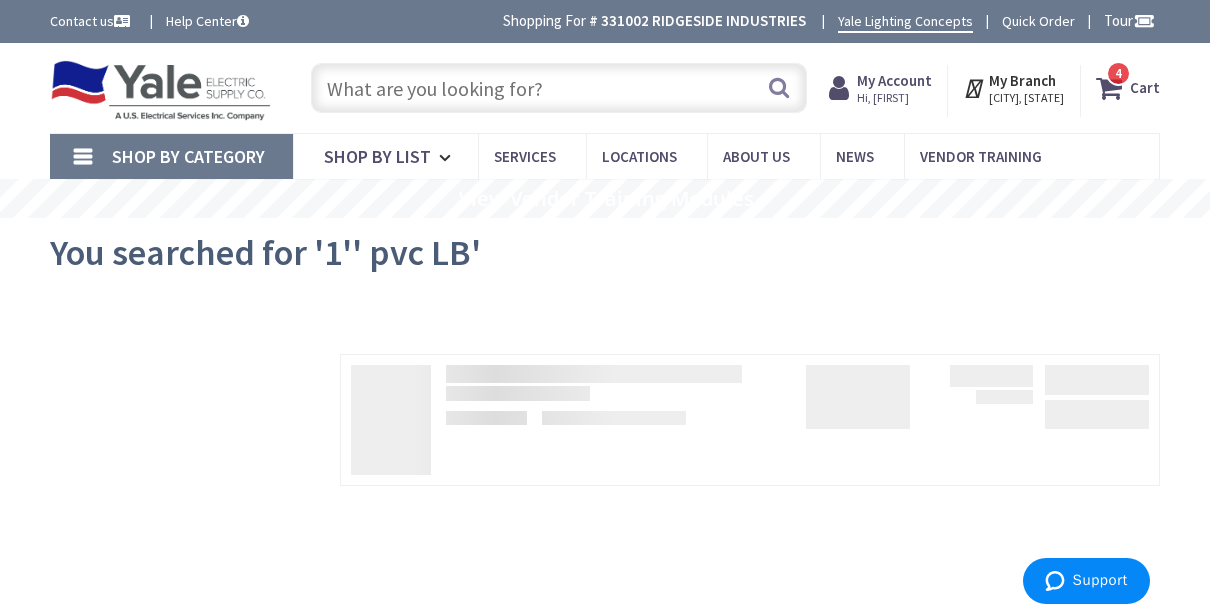 click on "Cart" at bounding box center [1145, 88] 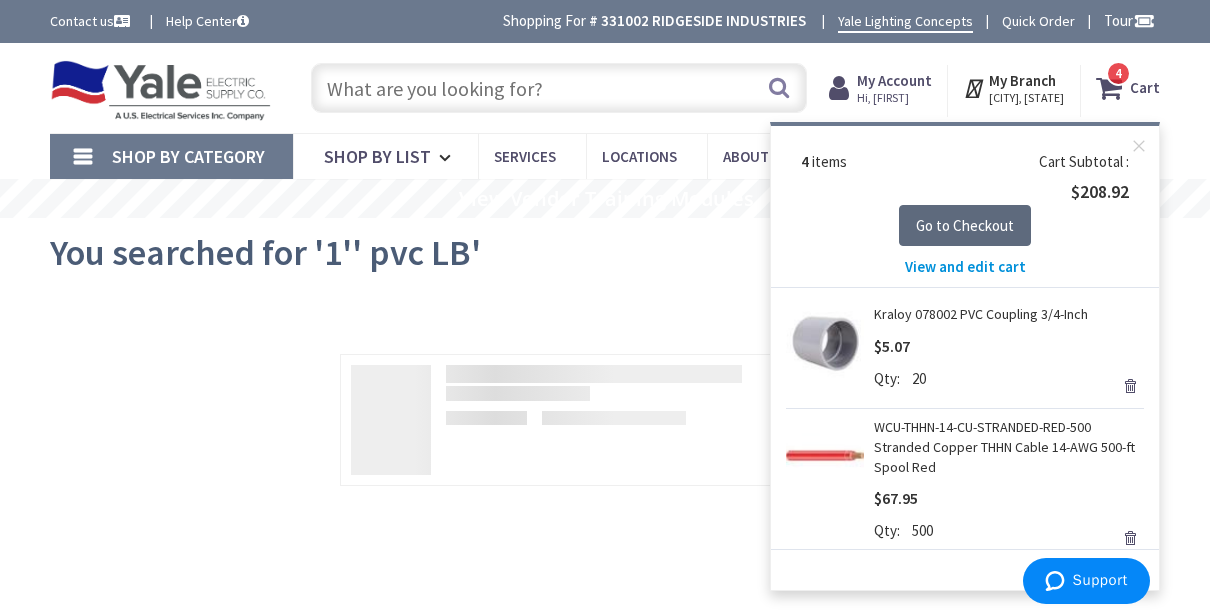 click on "Go to Checkout" at bounding box center (965, 225) 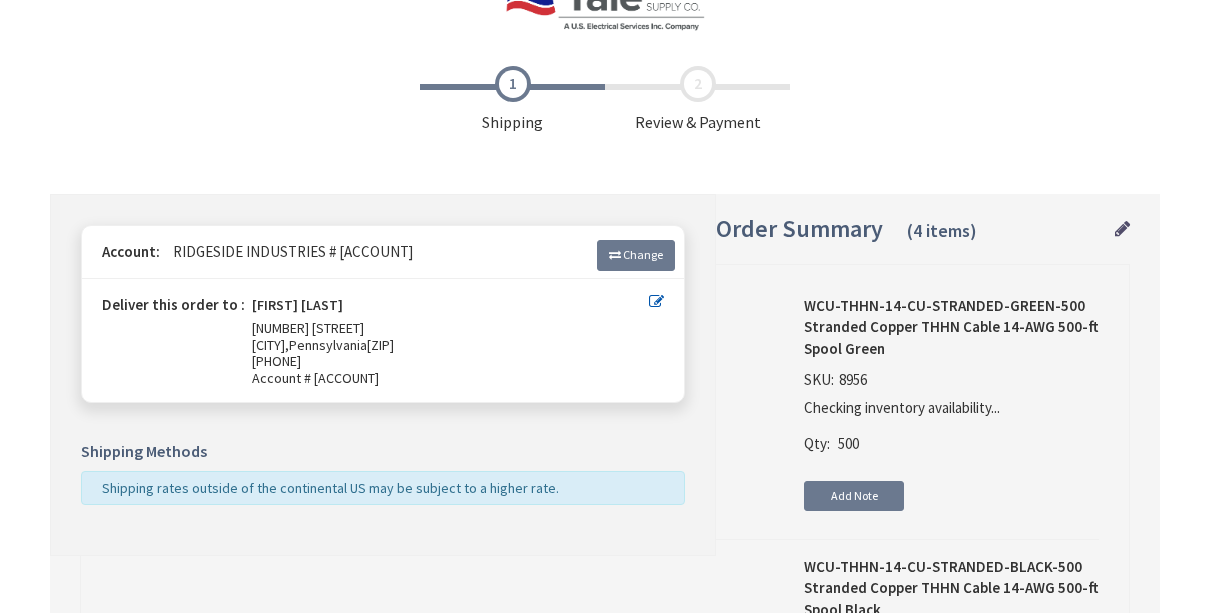 scroll, scrollTop: 74, scrollLeft: 0, axis: vertical 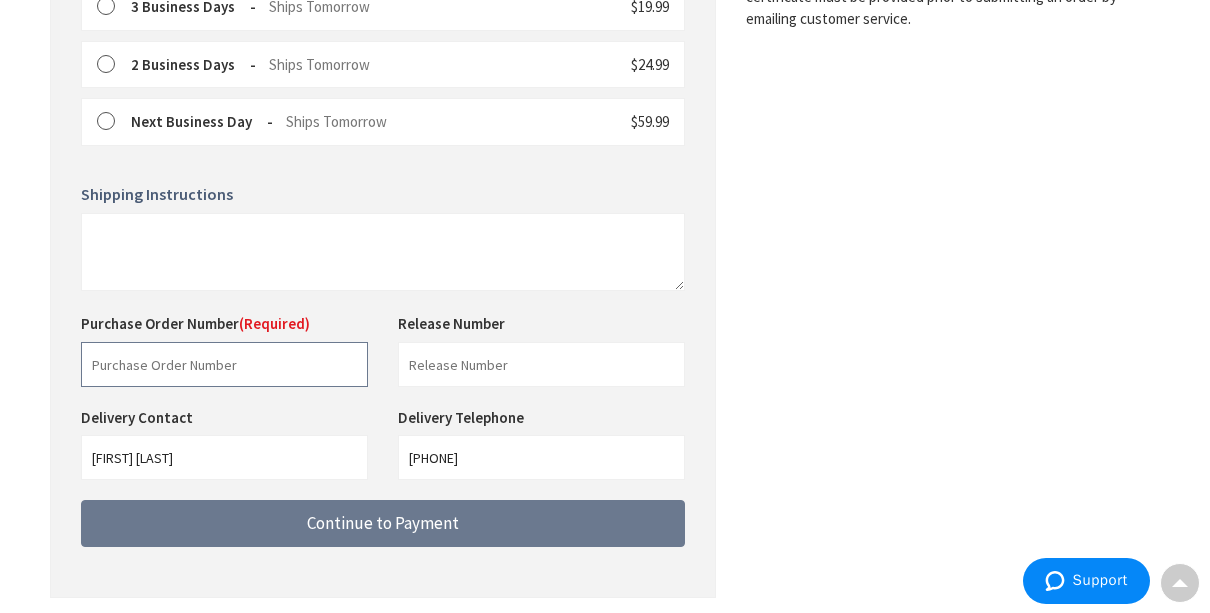 click at bounding box center [224, 364] 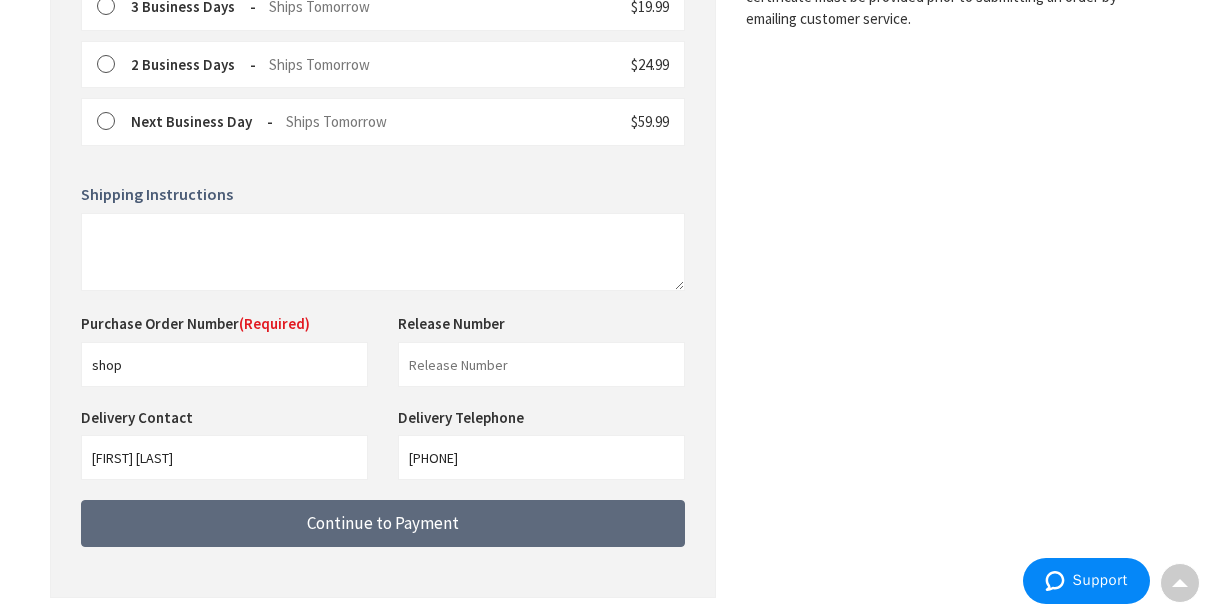 click on "Continue to Payment" at bounding box center (383, 523) 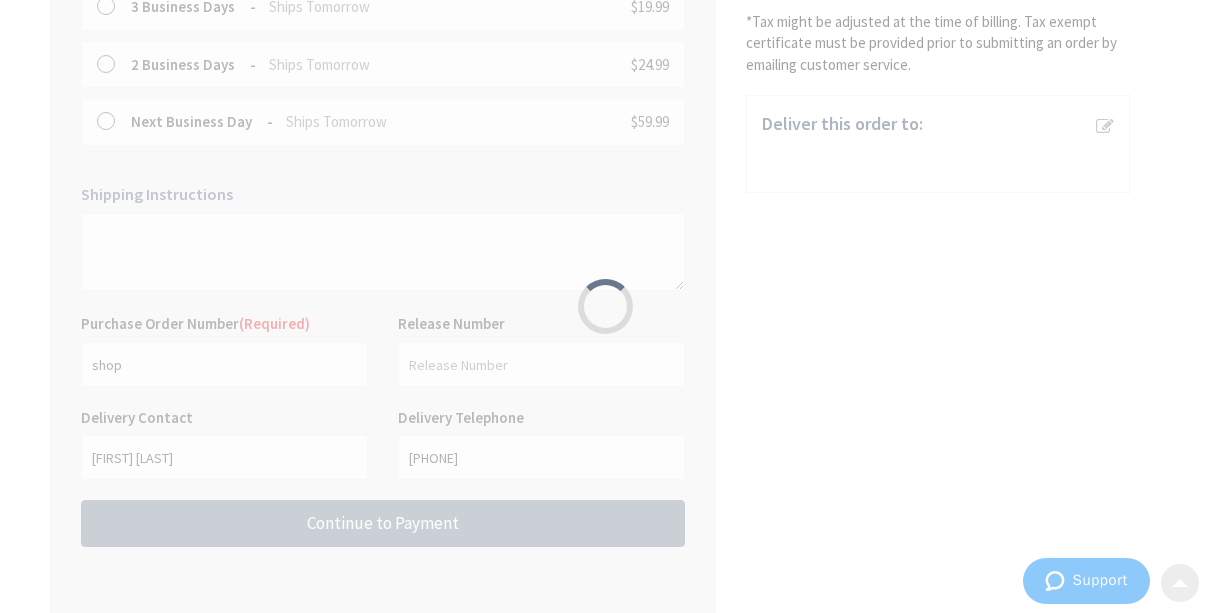 scroll, scrollTop: 0, scrollLeft: 0, axis: both 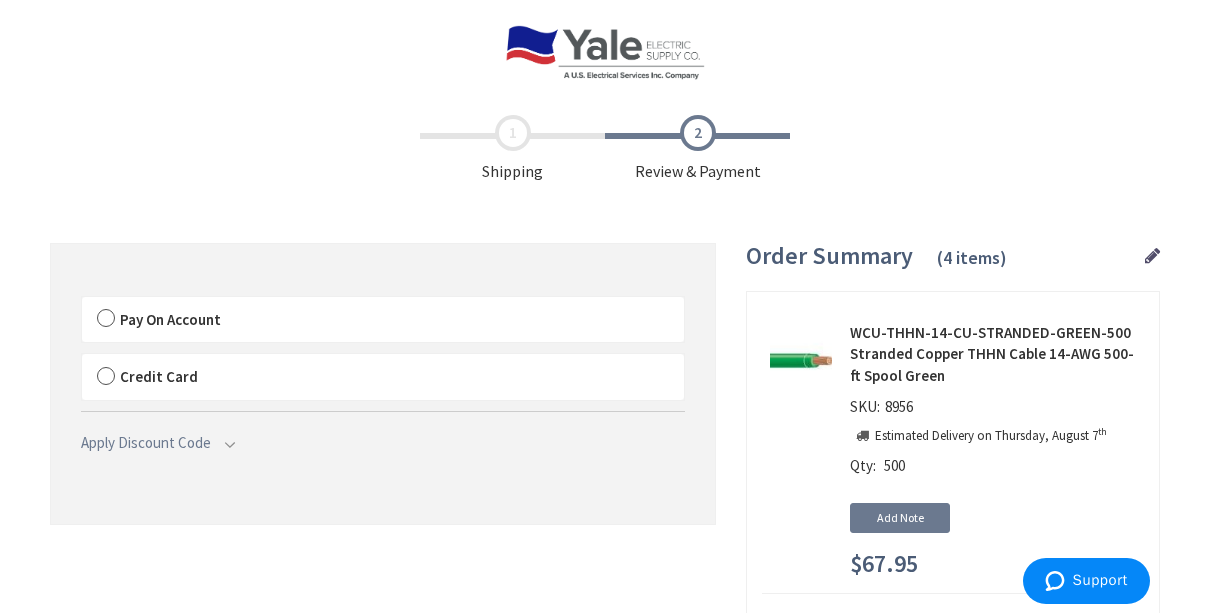 click on "Pay On Account" at bounding box center (383, 320) 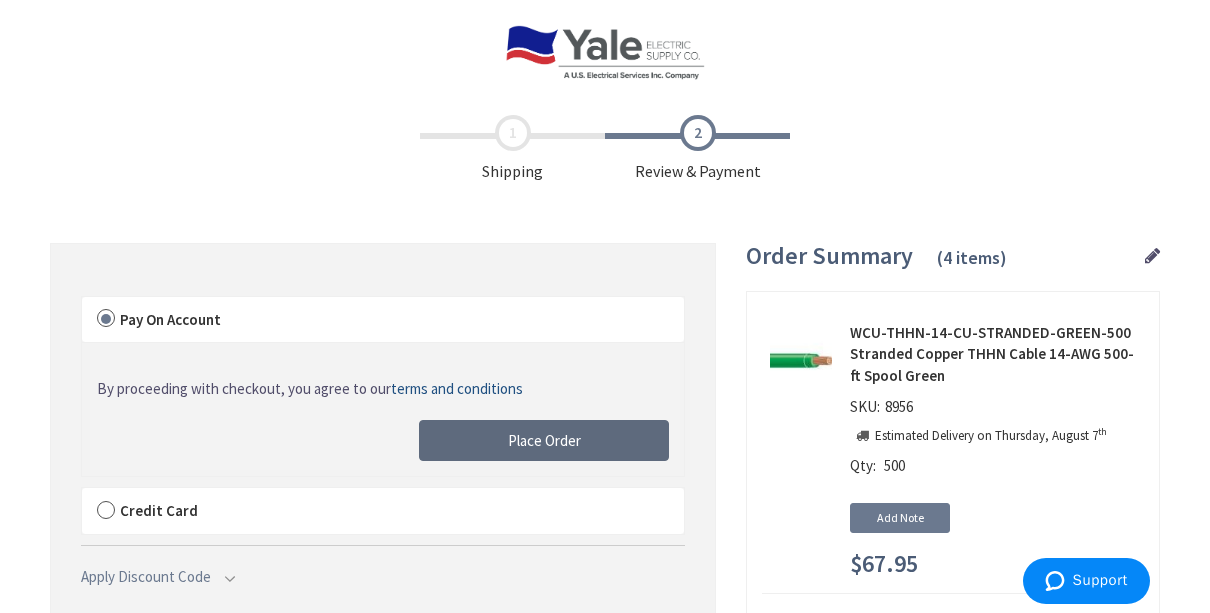 drag, startPoint x: 591, startPoint y: 445, endPoint x: 1209, endPoint y: 0, distance: 761.5438 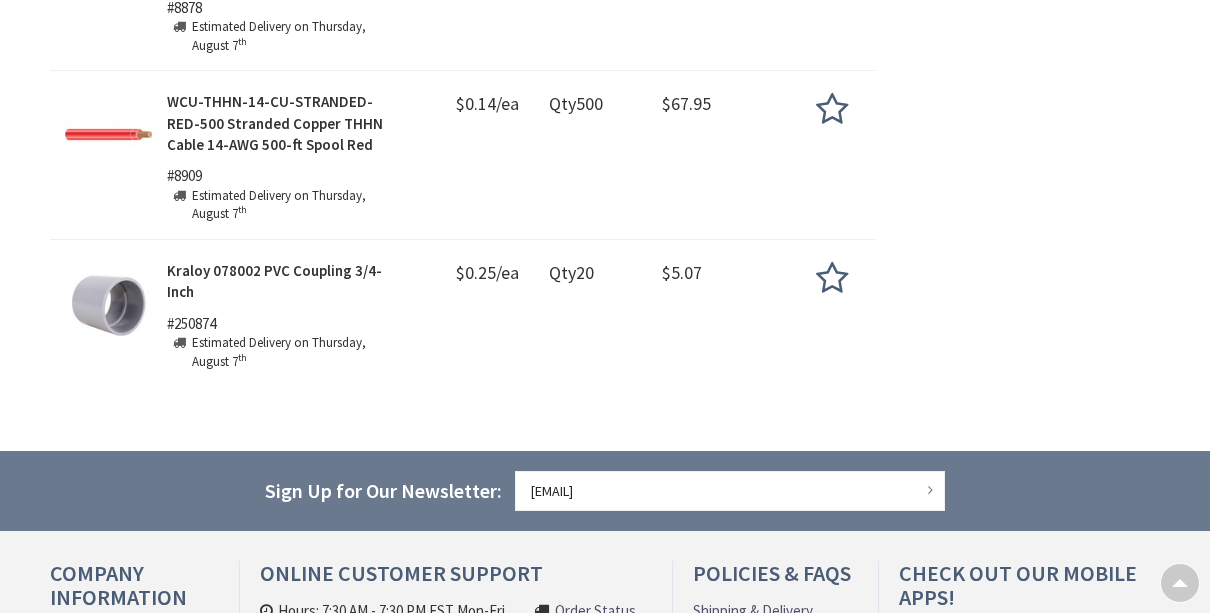 scroll, scrollTop: 1280, scrollLeft: 0, axis: vertical 